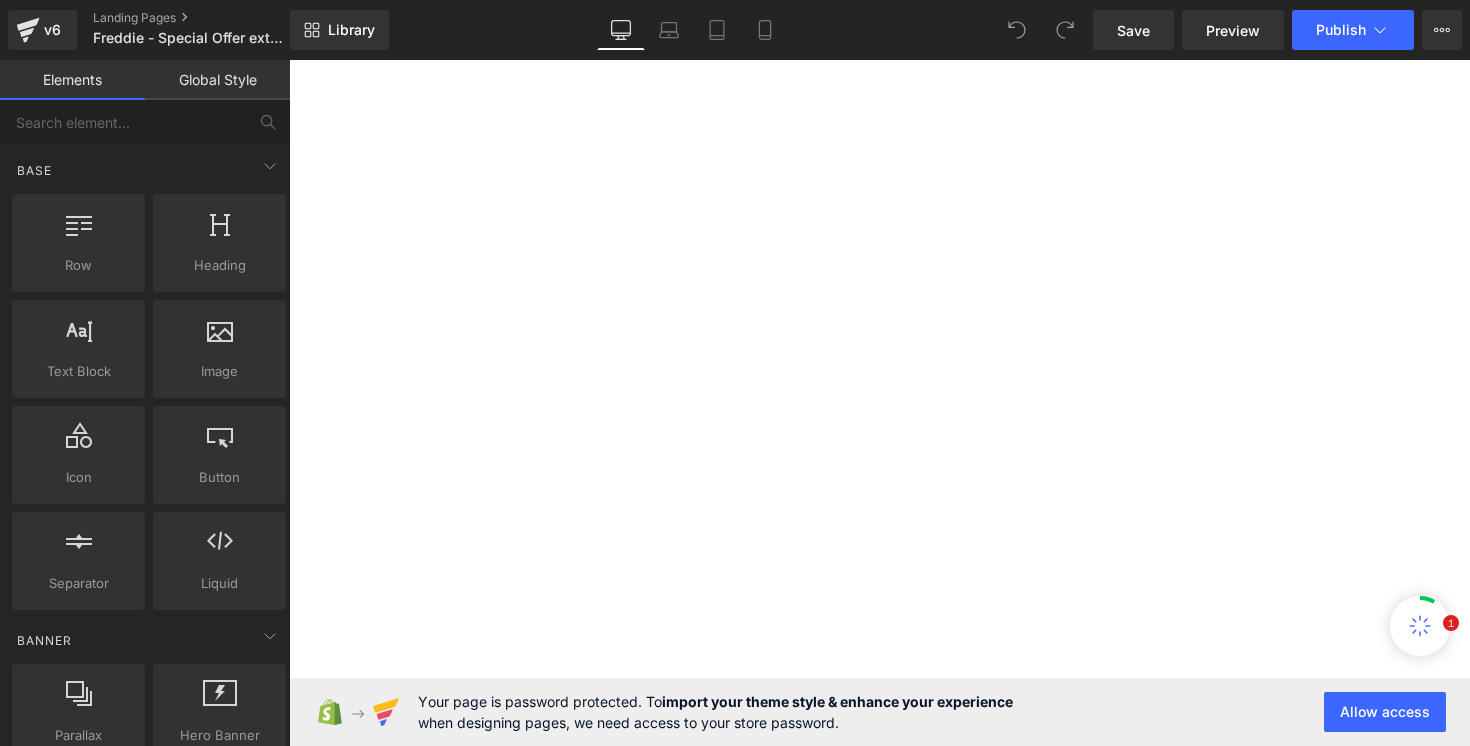 scroll, scrollTop: 0, scrollLeft: 0, axis: both 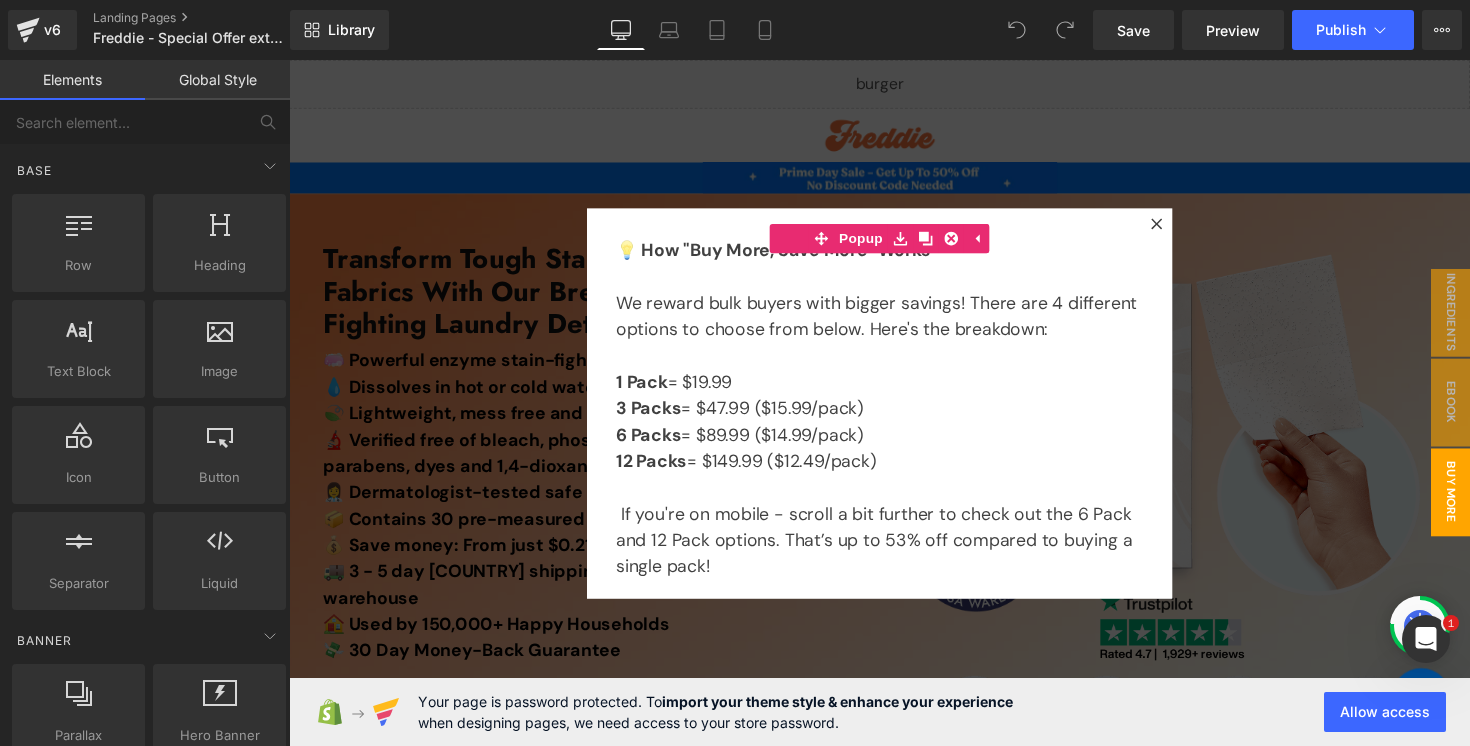 click at bounding box center [894, 411] 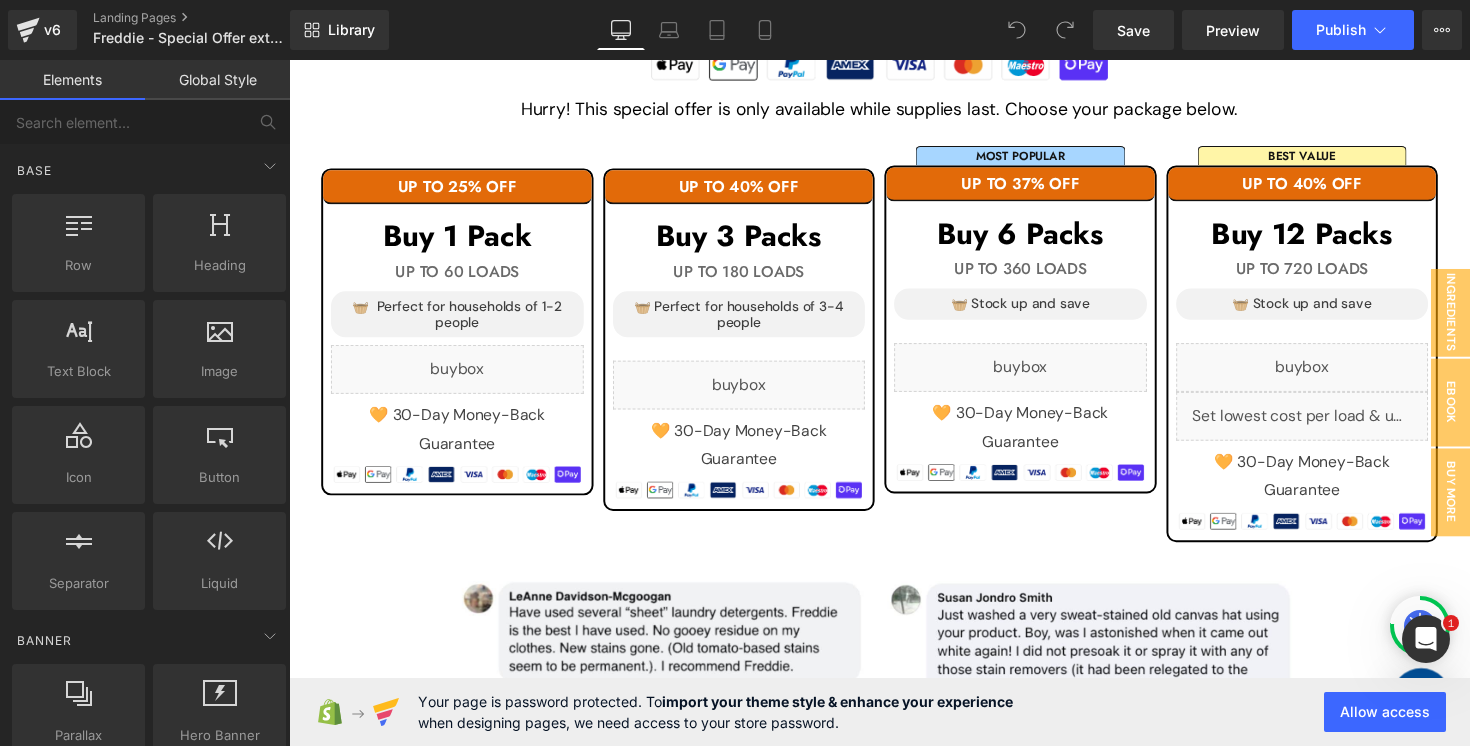 scroll, scrollTop: 2086, scrollLeft: 0, axis: vertical 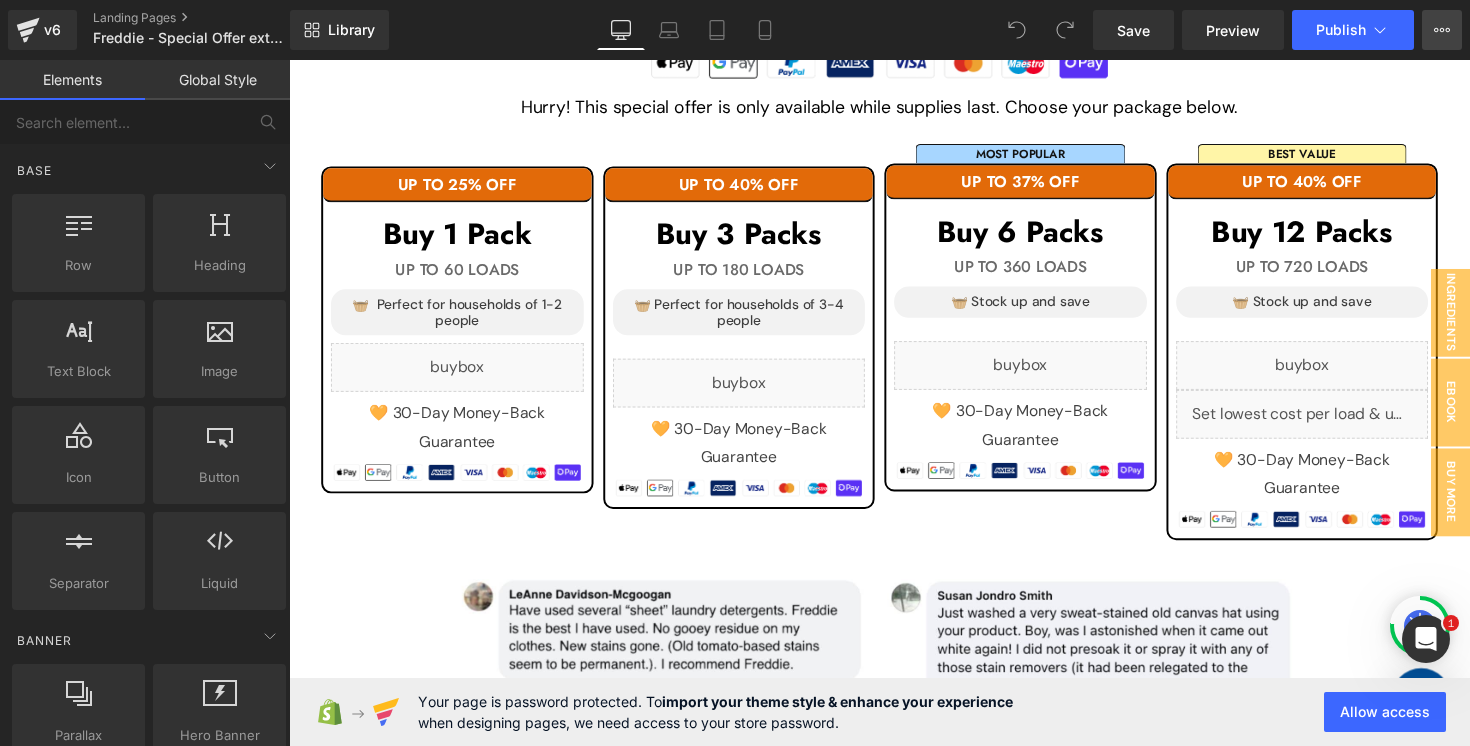 click on "View Live Page View with current Template Save Template to Library Schedule Publish  Optimize  Publish Settings Shortcuts" at bounding box center [1442, 30] 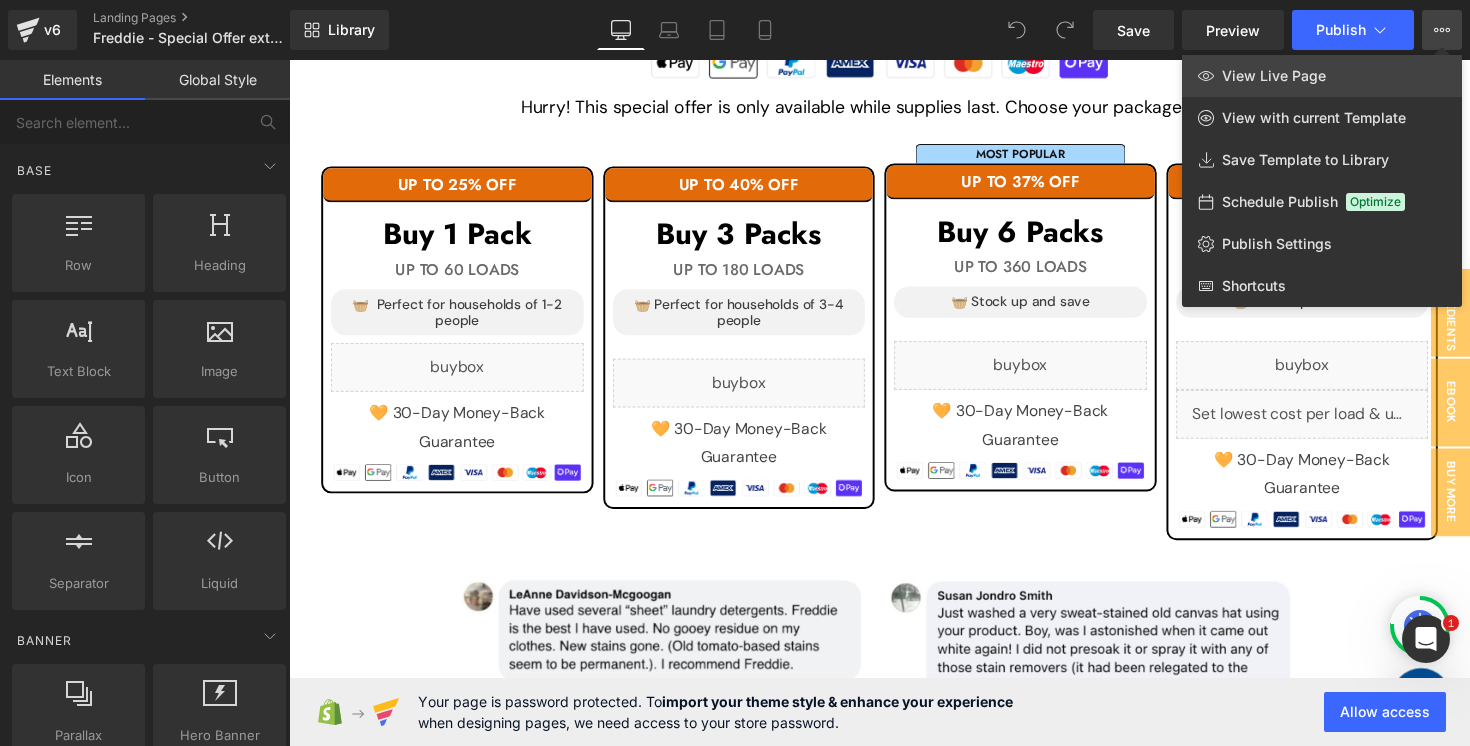 click on "View Live Page" at bounding box center (1322, 76) 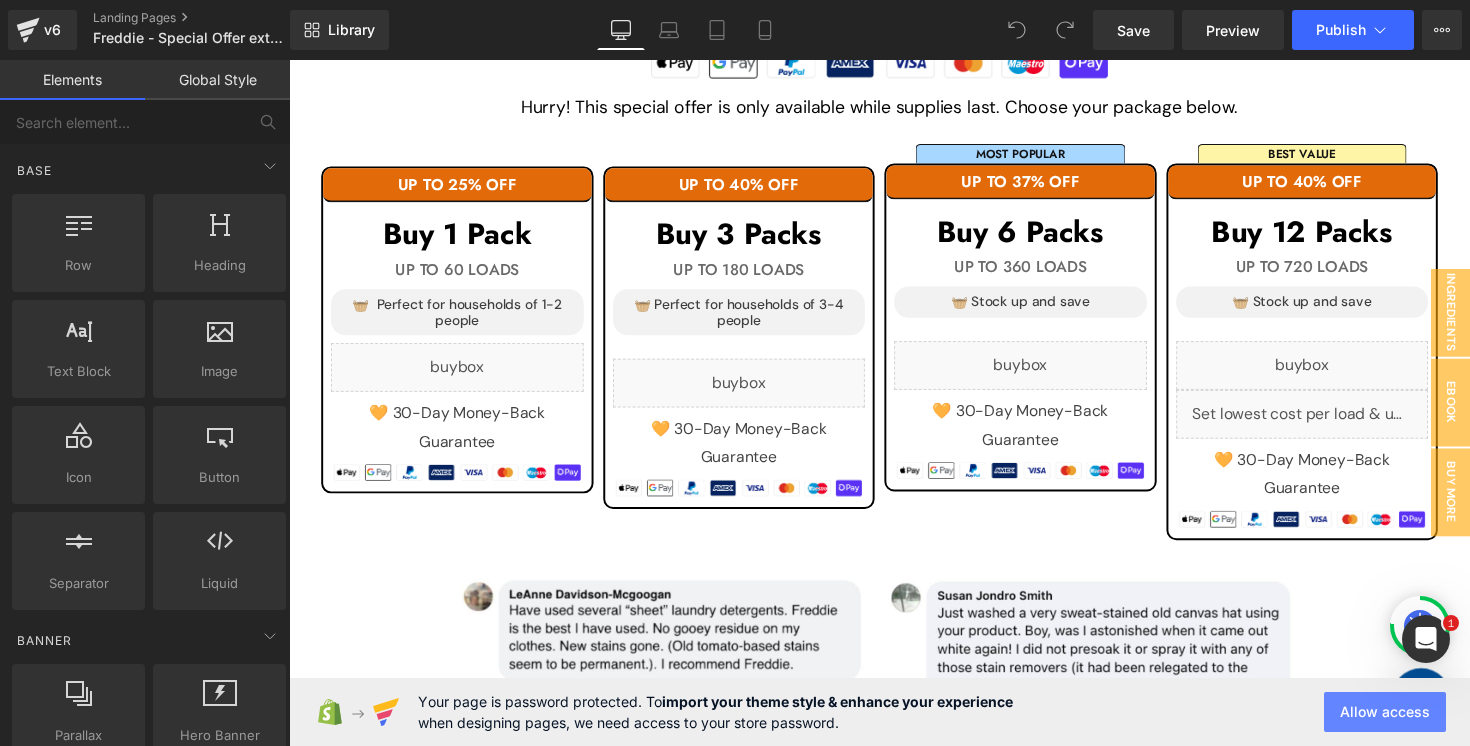 click on "Allow access" at bounding box center (1385, 712) 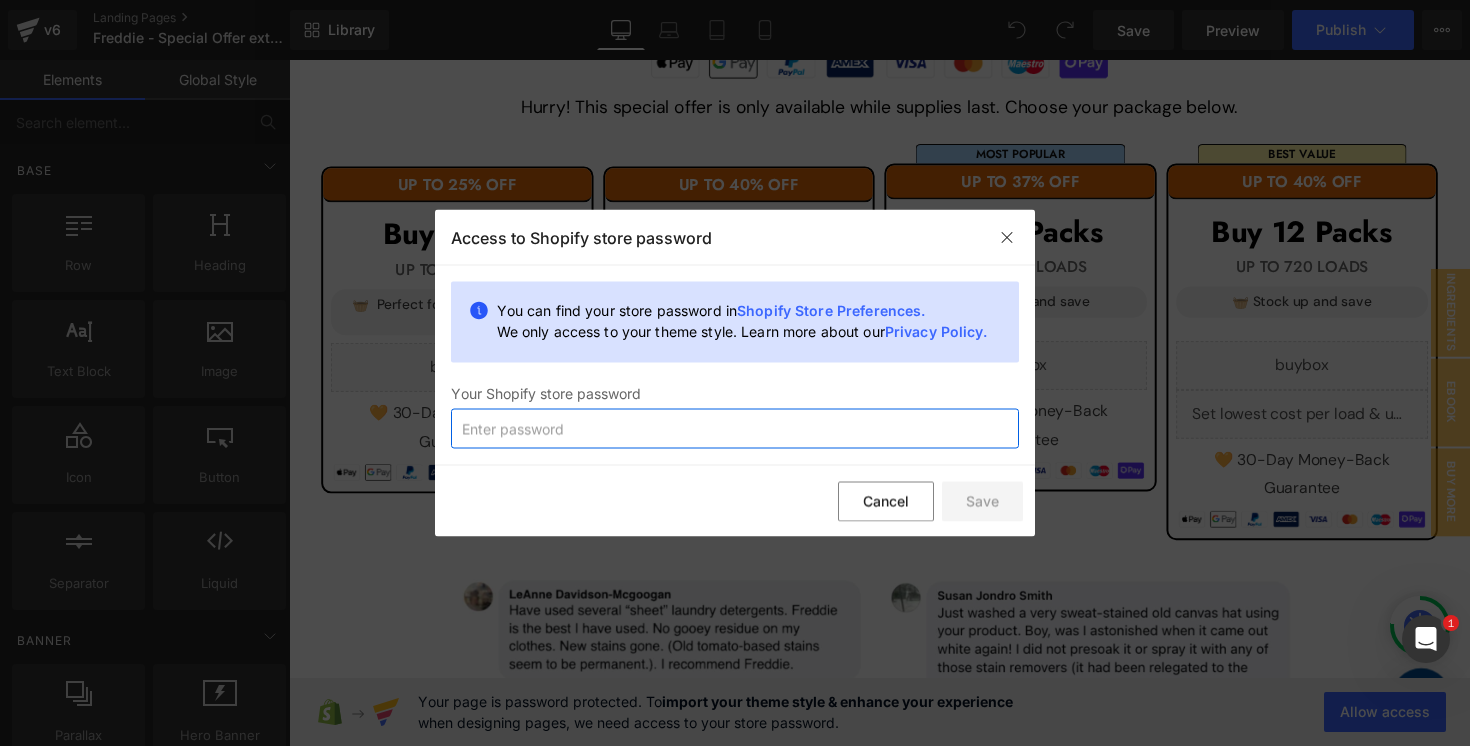 click at bounding box center [735, 429] 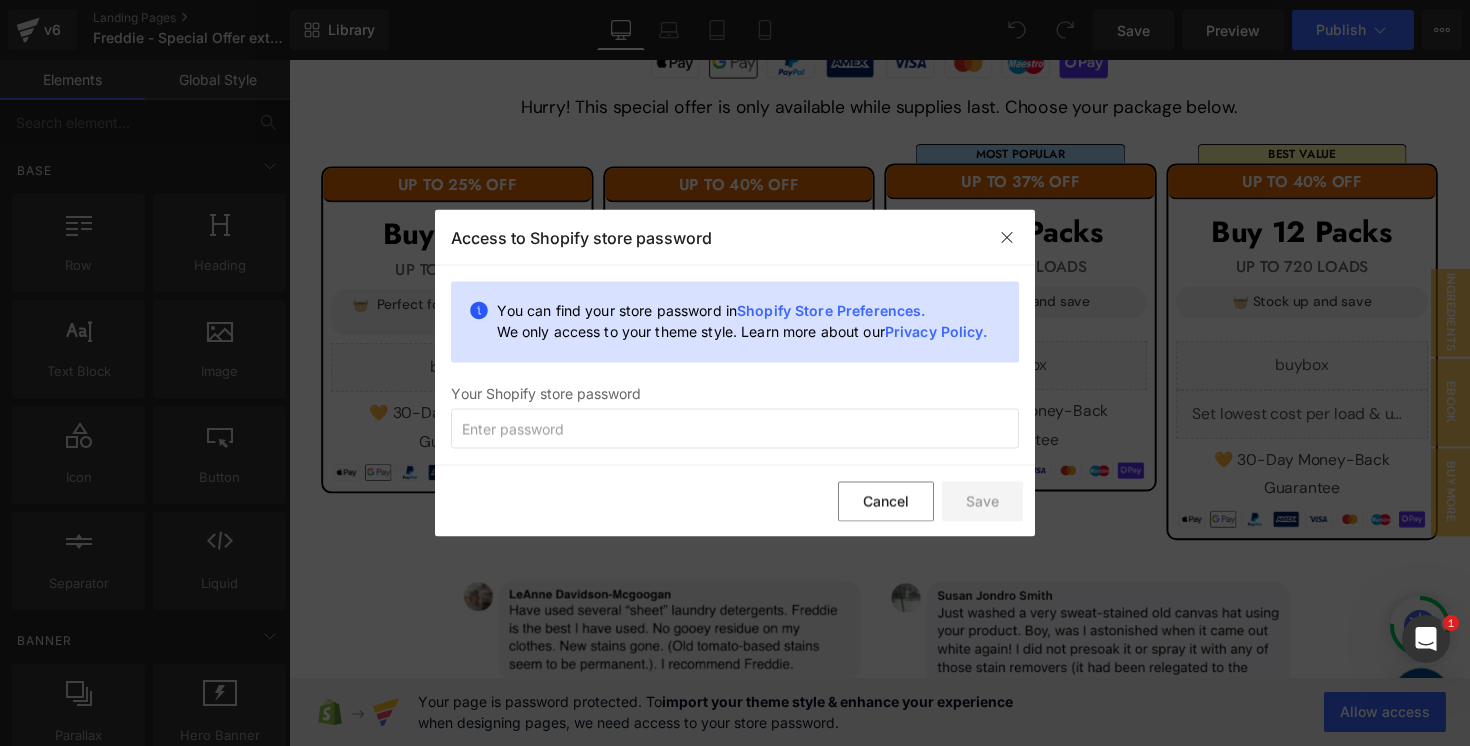click on "Shopify Store Preferences." at bounding box center (831, 310) 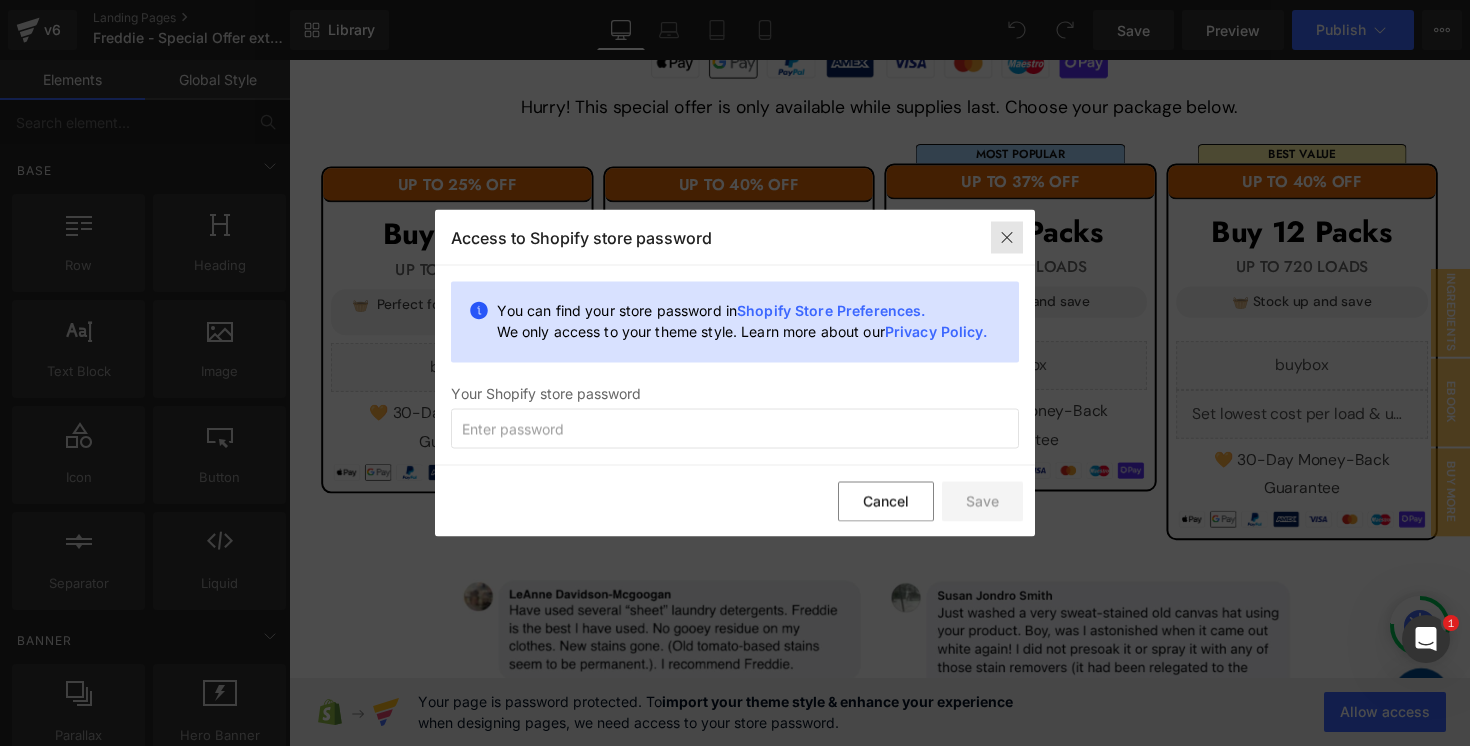 click at bounding box center [1007, 237] 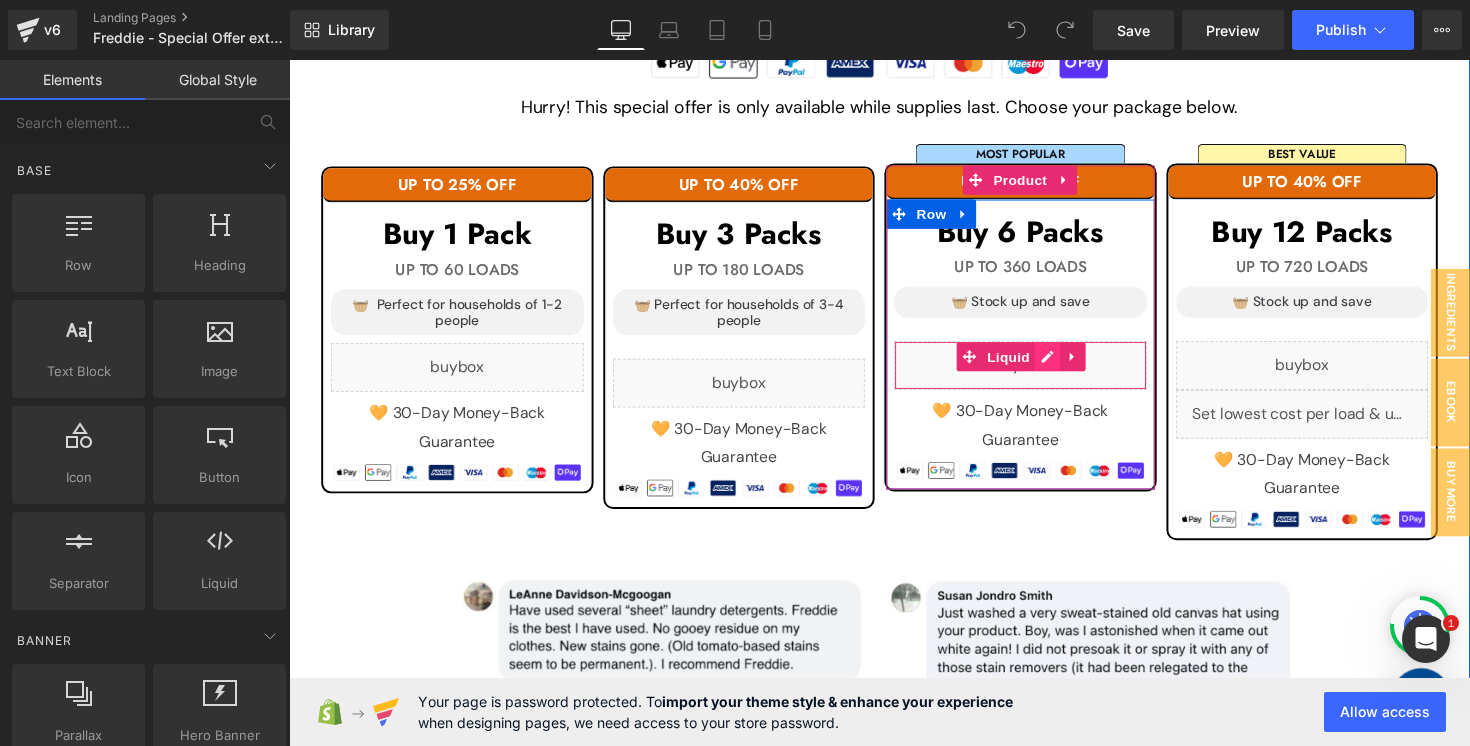 click on "Liquid" at bounding box center [1038, 373] 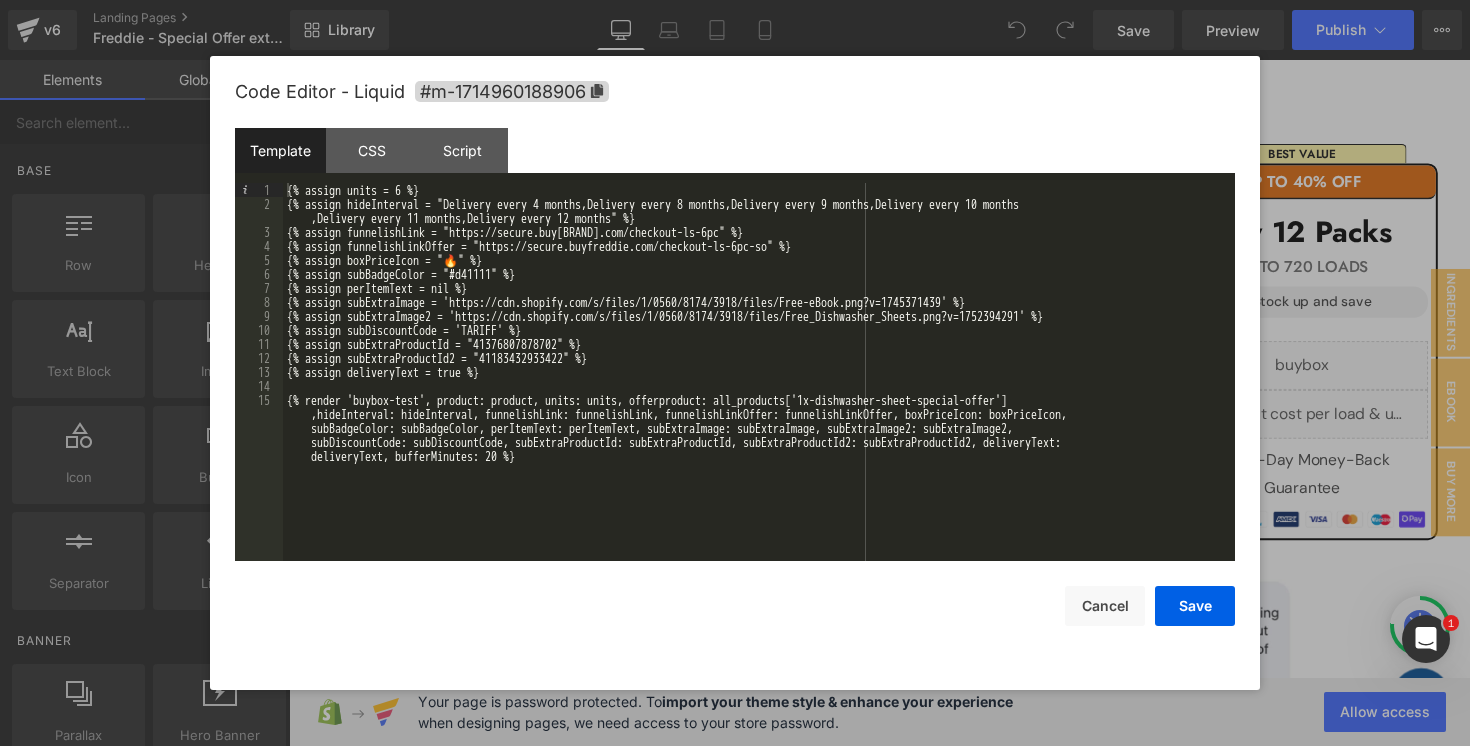 click on "{% assign units = 6 %}   {% assign hideInterval = "Delivery every 4 months,Delivery every 8 months,Delivery every 9 months,Delivery every 10 months      ,Delivery every 11 months,Delivery every 12 months" %}   {% assign funnelishLink = "https://secure.buyfreddie.com/checkout-ls-6pc" %}   {% assign funnelishLinkOffer = "https://secure.buyfreddie.com/checkout-ls-6pc-so" %}   {% assign boxPriceIcon = "🔥" %}   {% assign subBadgeColor = "#d41111" %}   {% assign perItemText = nil %}   {% assign subExtraImage = 'https://cdn.shopify.com/s/files/1/0560/8174/3918/files/Free-eBook.png?v=1745371439' %}   {% assign subExtraImage2 = 'https://cdn.shopify.com/s/files/1/0560/8174/3918/files/Free_Dishwasher_Sheets.png?v=1752394291' %}   {% assign subDiscountCode = 'TARIFF' %}   {% assign subExtraProductId = "41376807878702" %}   {% assign subExtraProductId2 = "41183432933422" %}   {% assign deliveryText = true %}                     deliveryText, bufferMinutes: 20 %}" at bounding box center [759, 414] 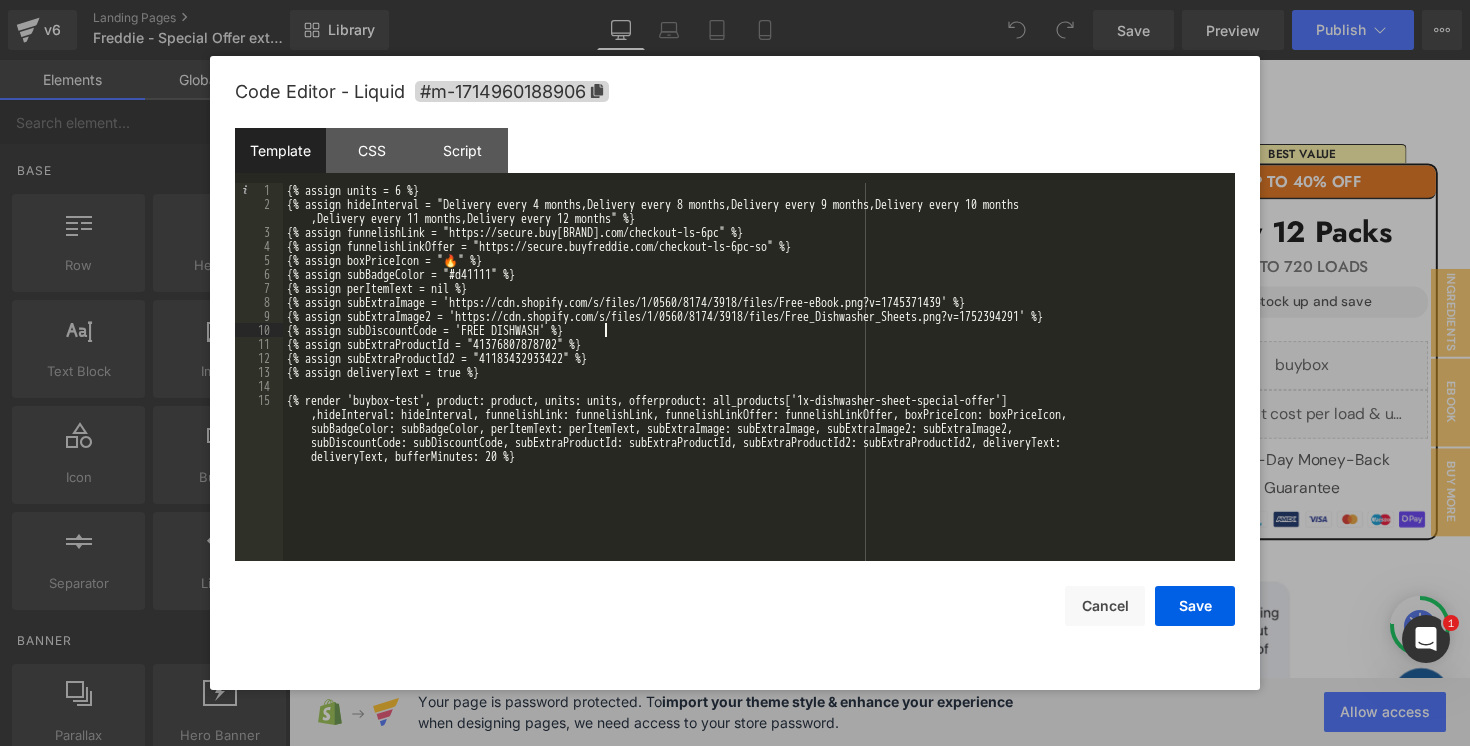 type 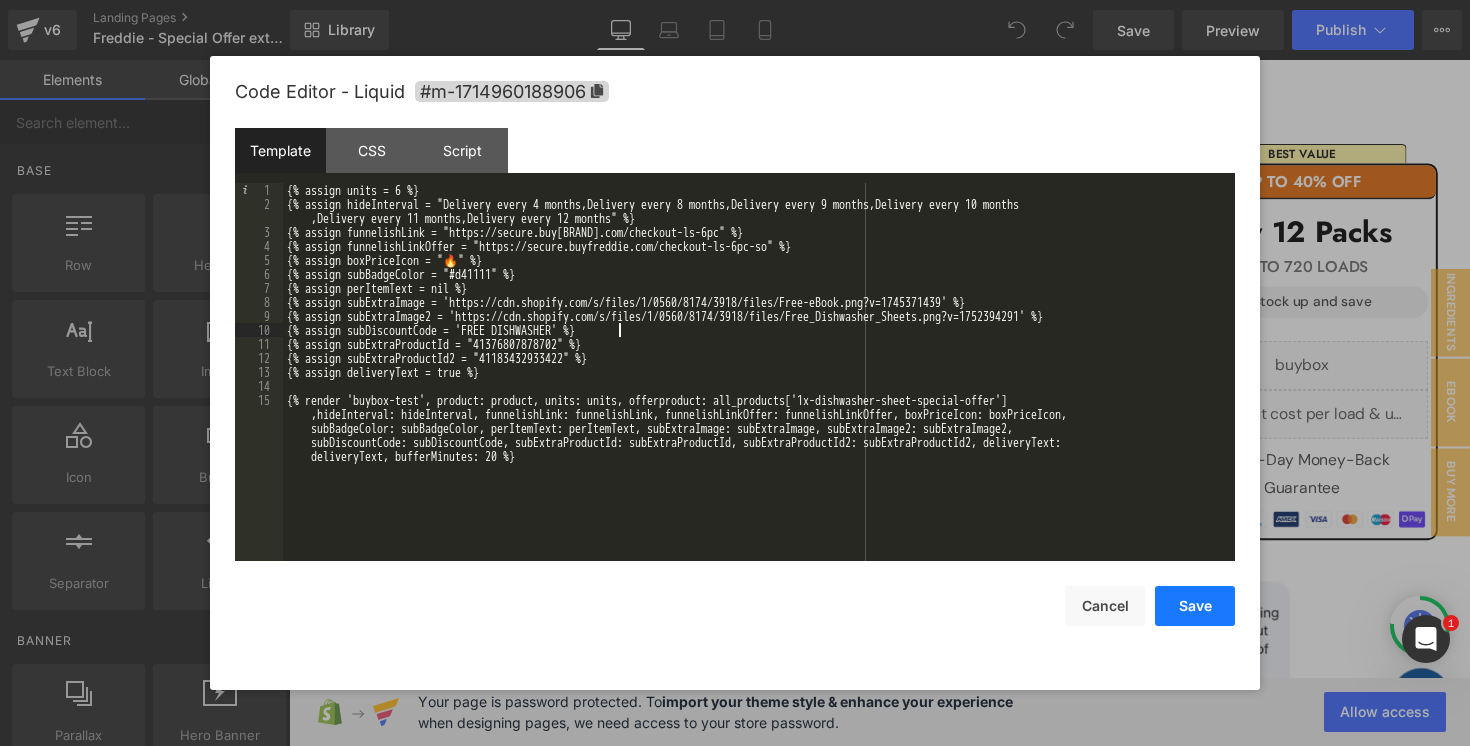 click on "Save" at bounding box center (1195, 606) 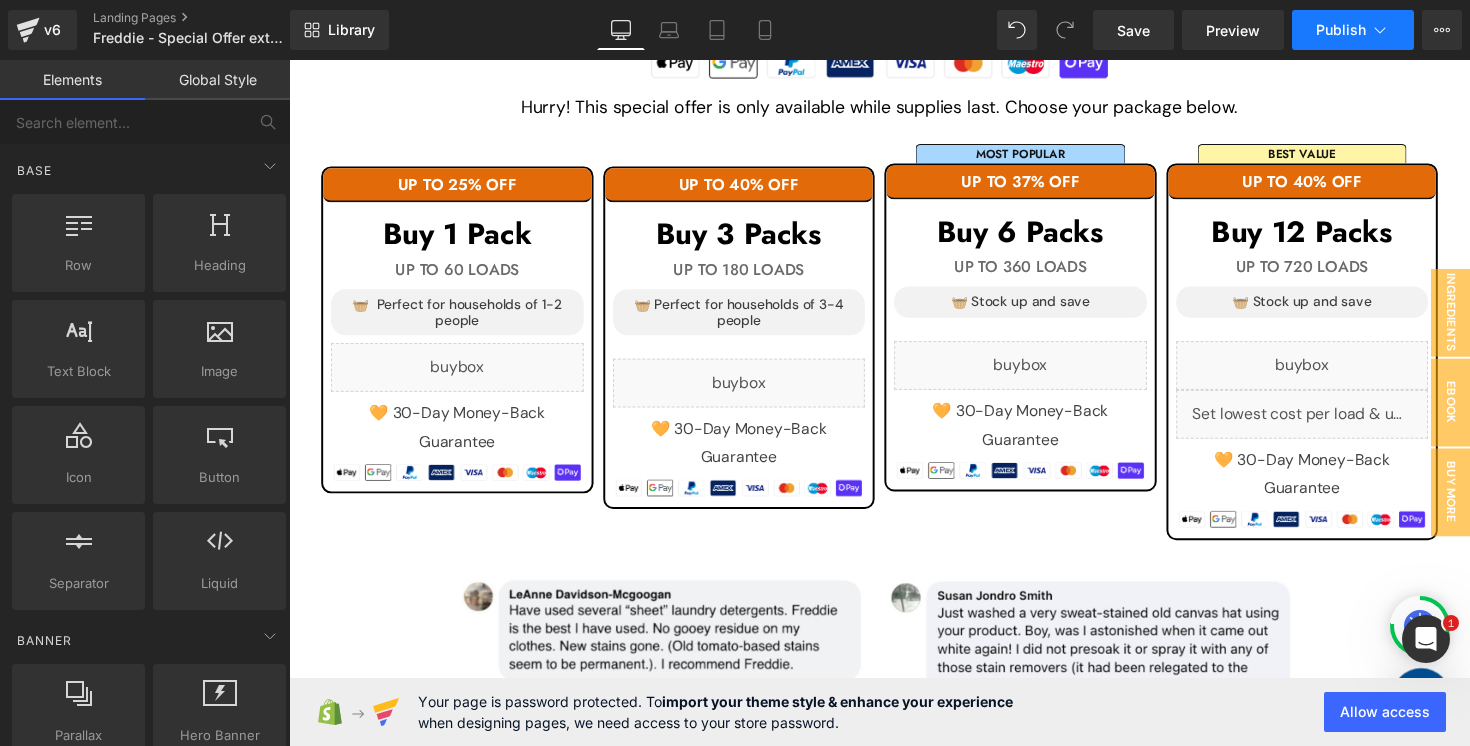 click on "Publish" at bounding box center (1353, 30) 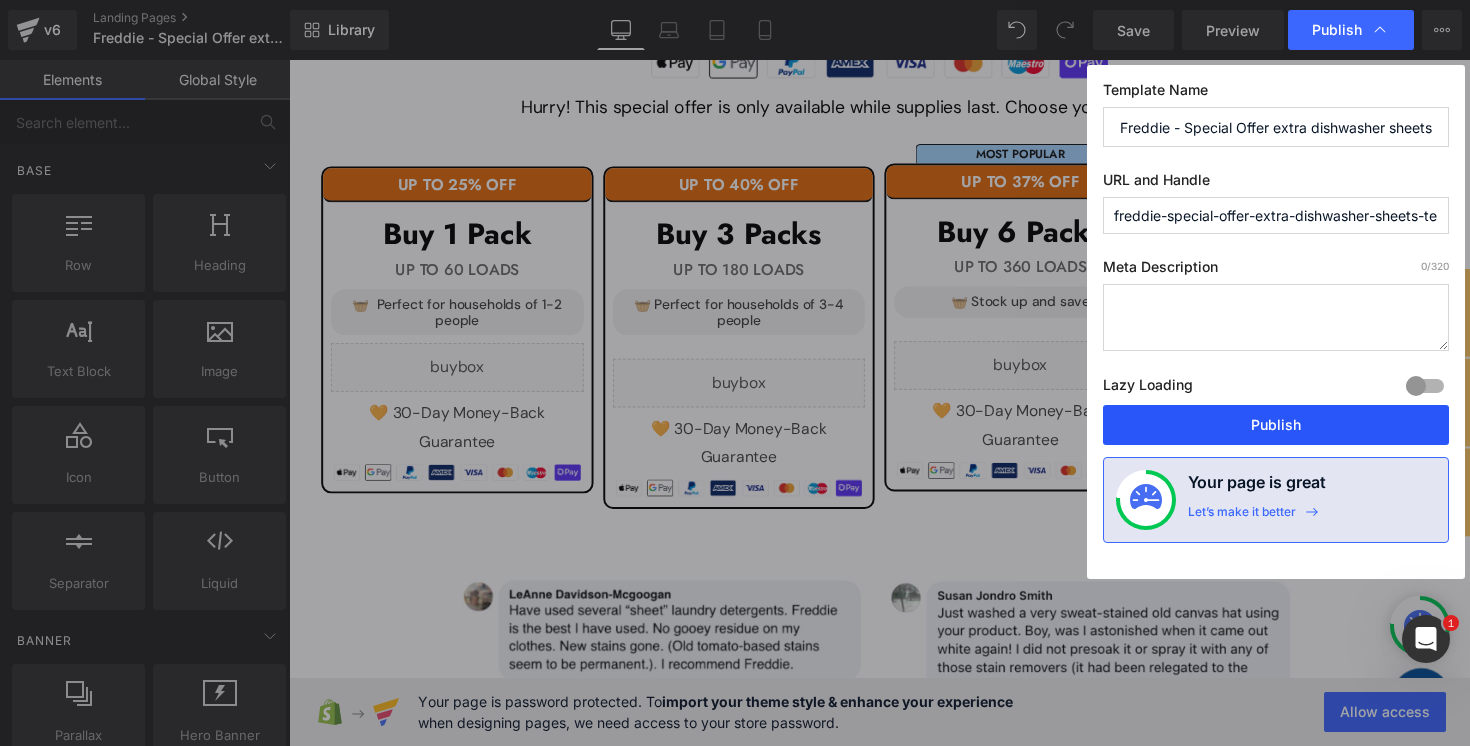 click on "Publish" at bounding box center [1276, 425] 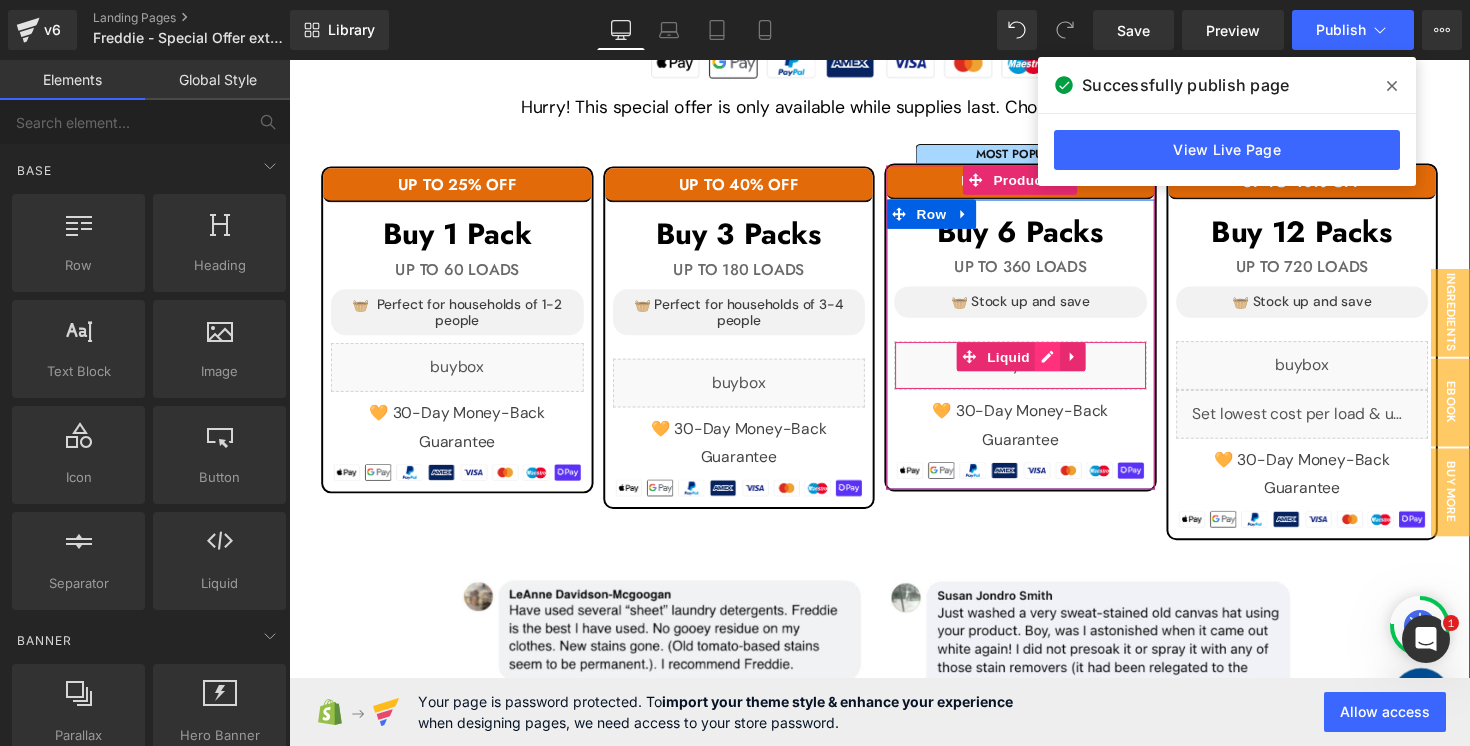 click on "Liquid" at bounding box center [1038, 373] 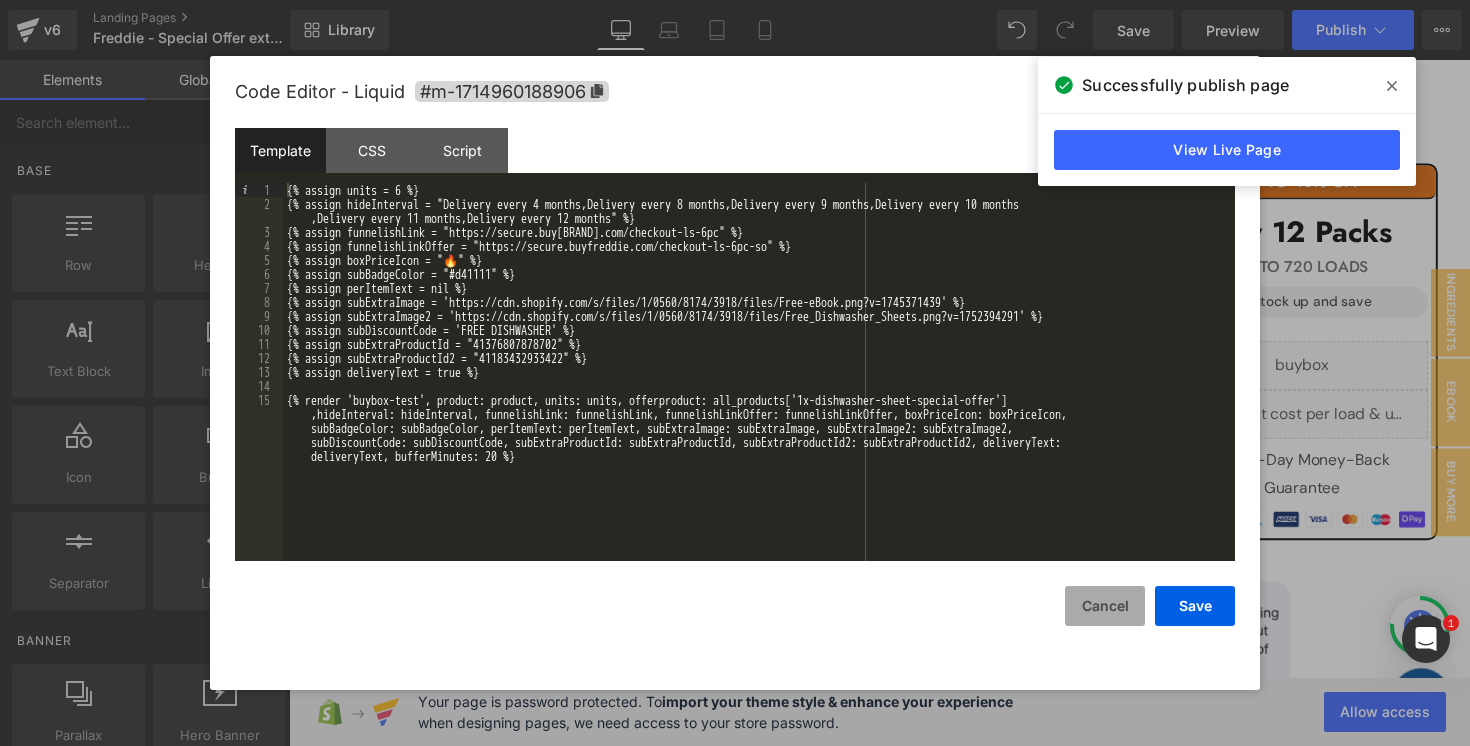 click on "Cancel" at bounding box center [1105, 606] 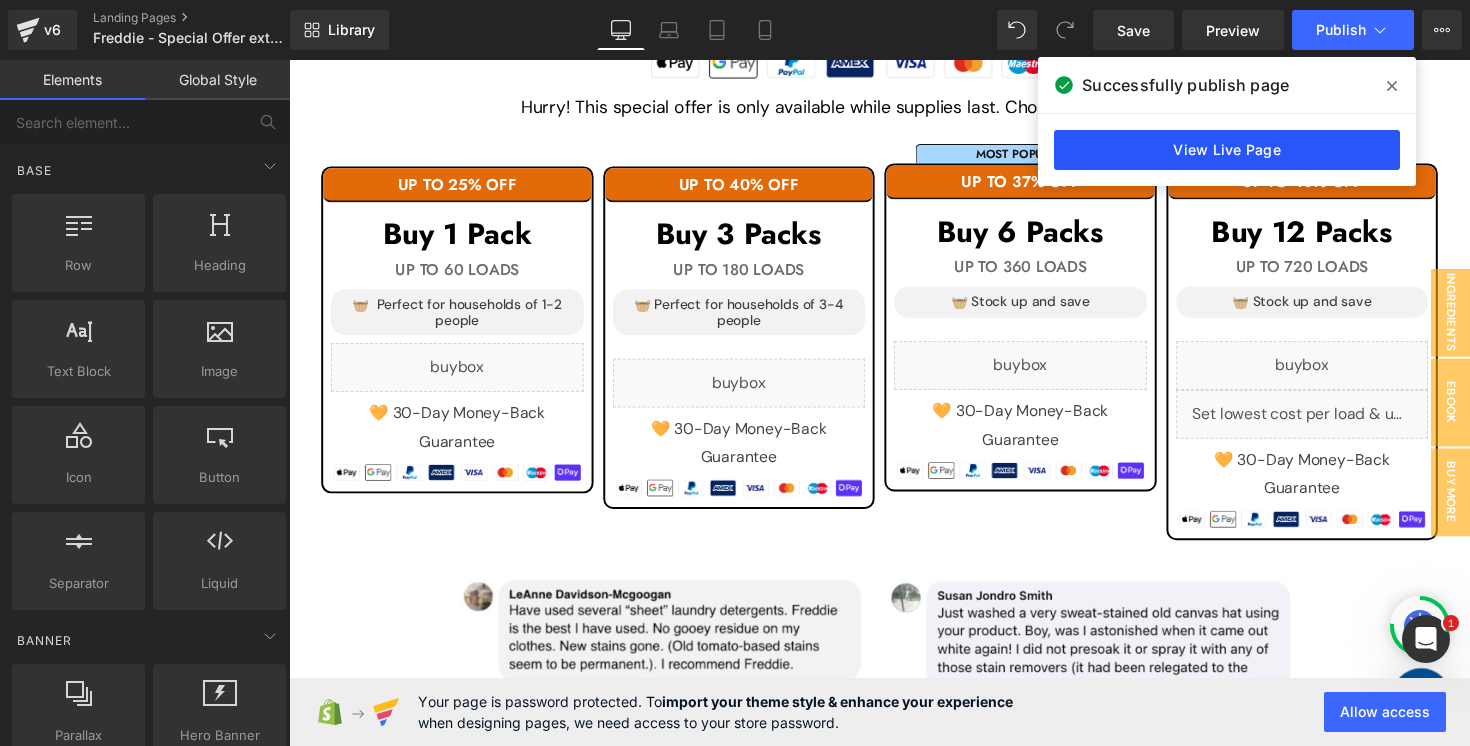 click on "View Live Page" at bounding box center (1227, 150) 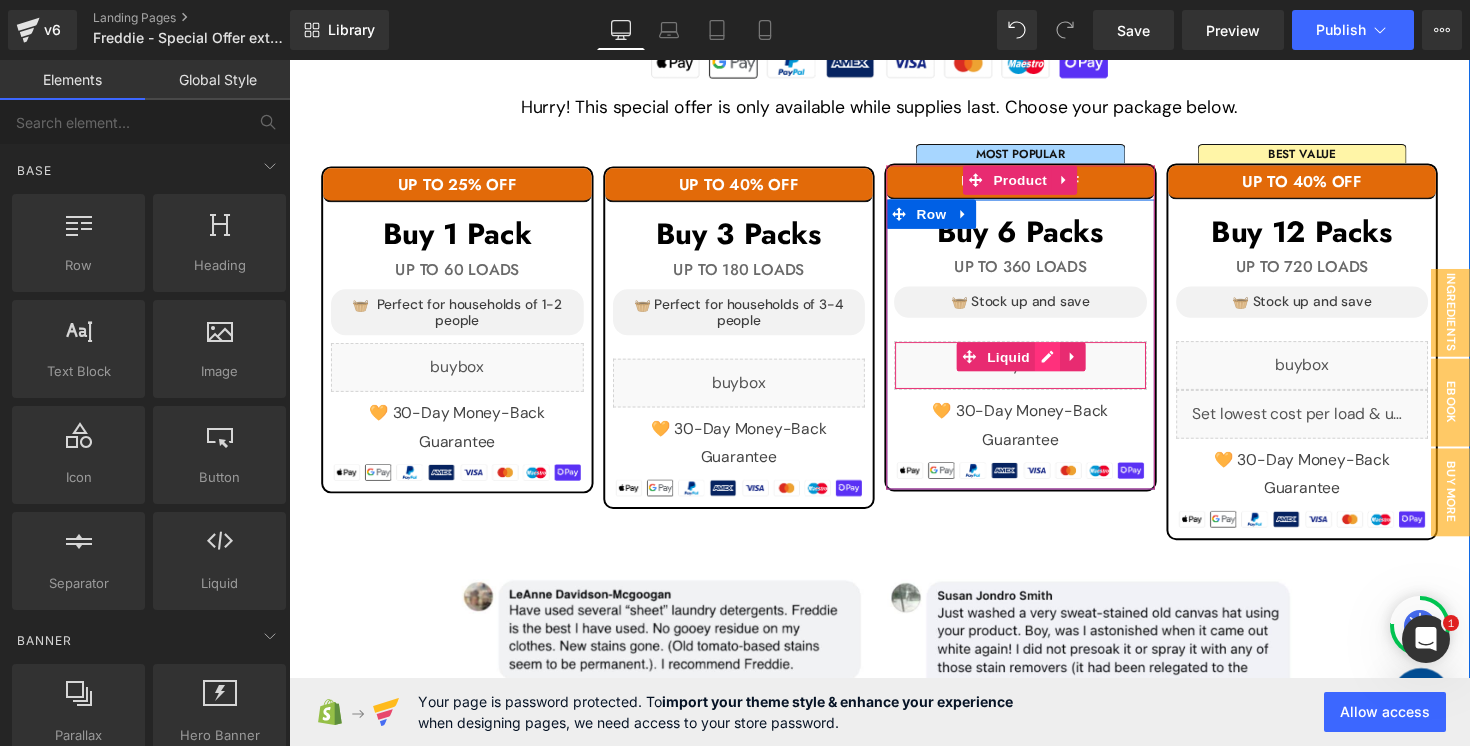 click on "Liquid" at bounding box center [1038, 373] 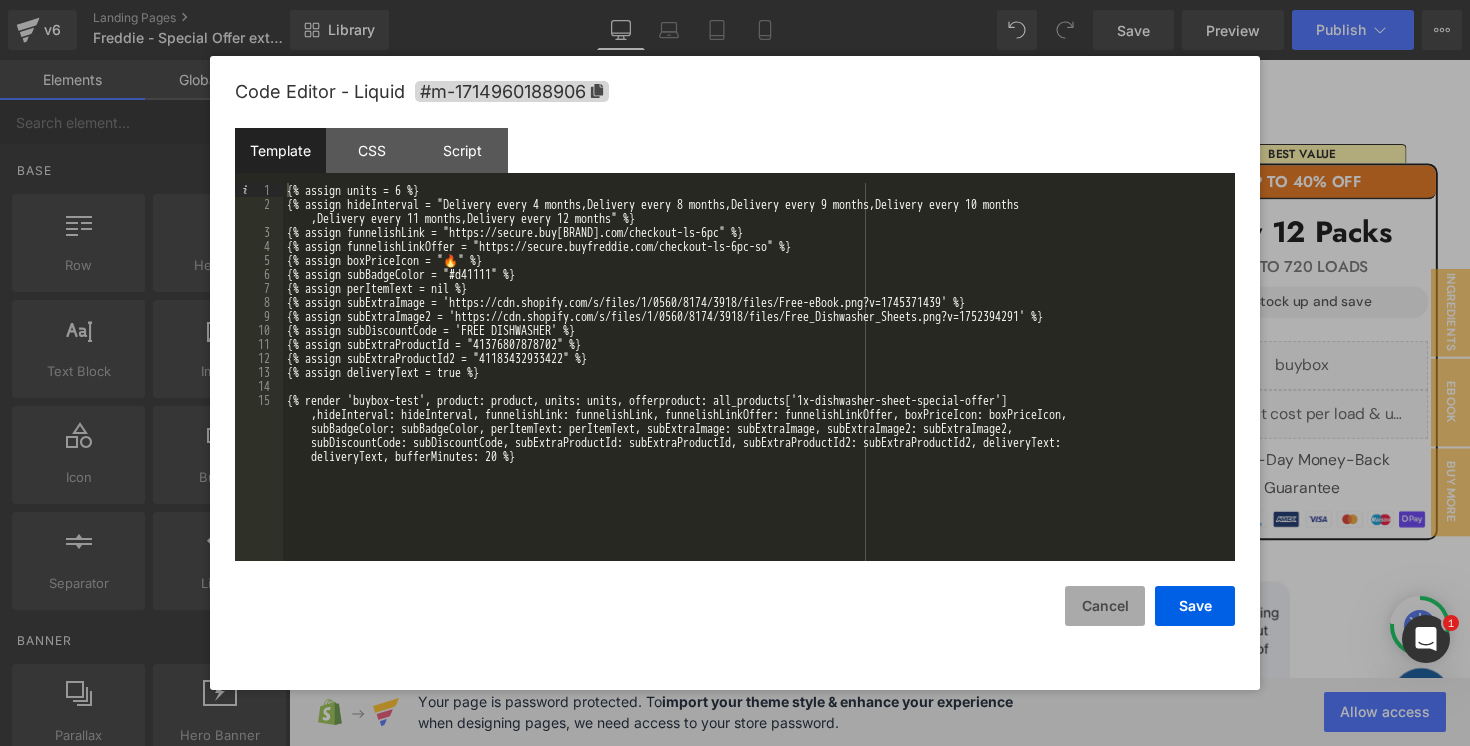click on "Cancel" at bounding box center (1105, 606) 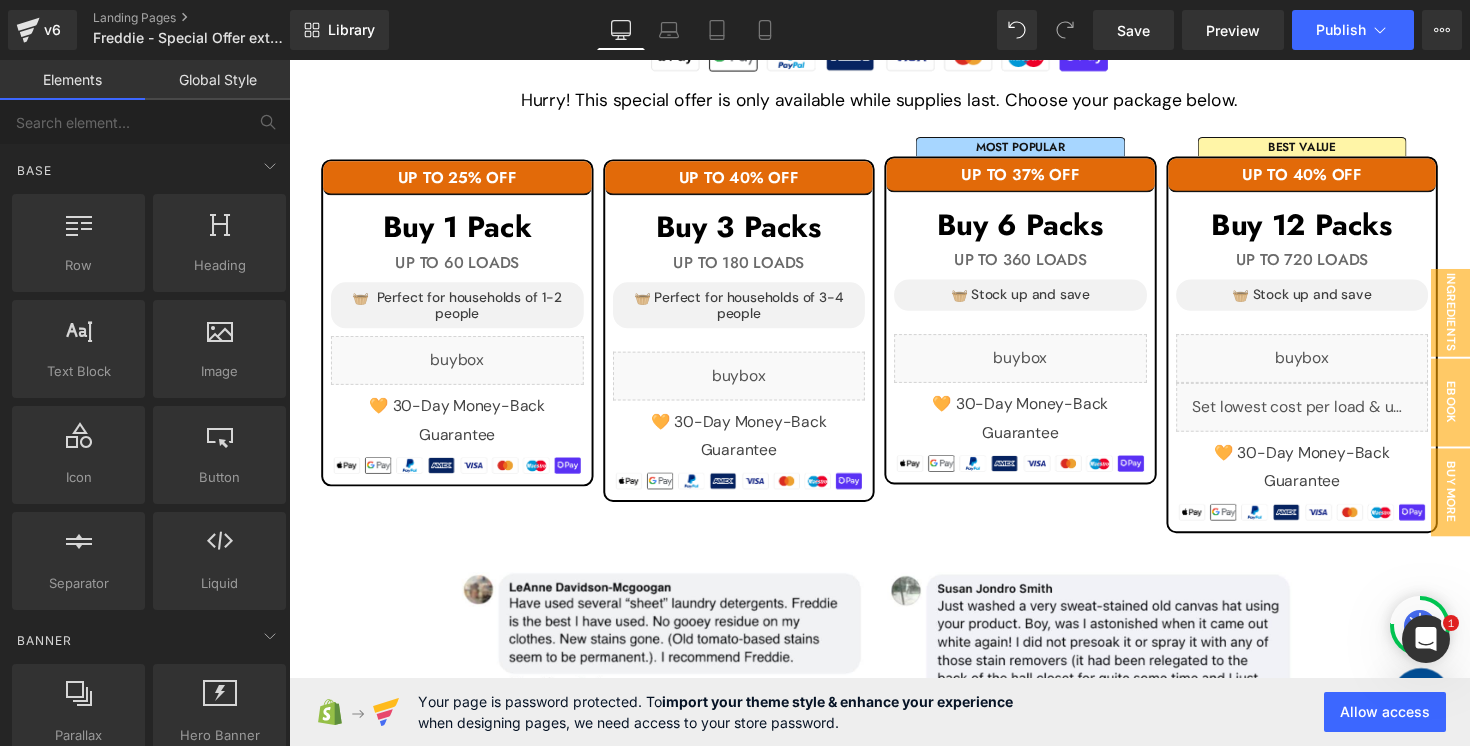 scroll, scrollTop: 2111, scrollLeft: 0, axis: vertical 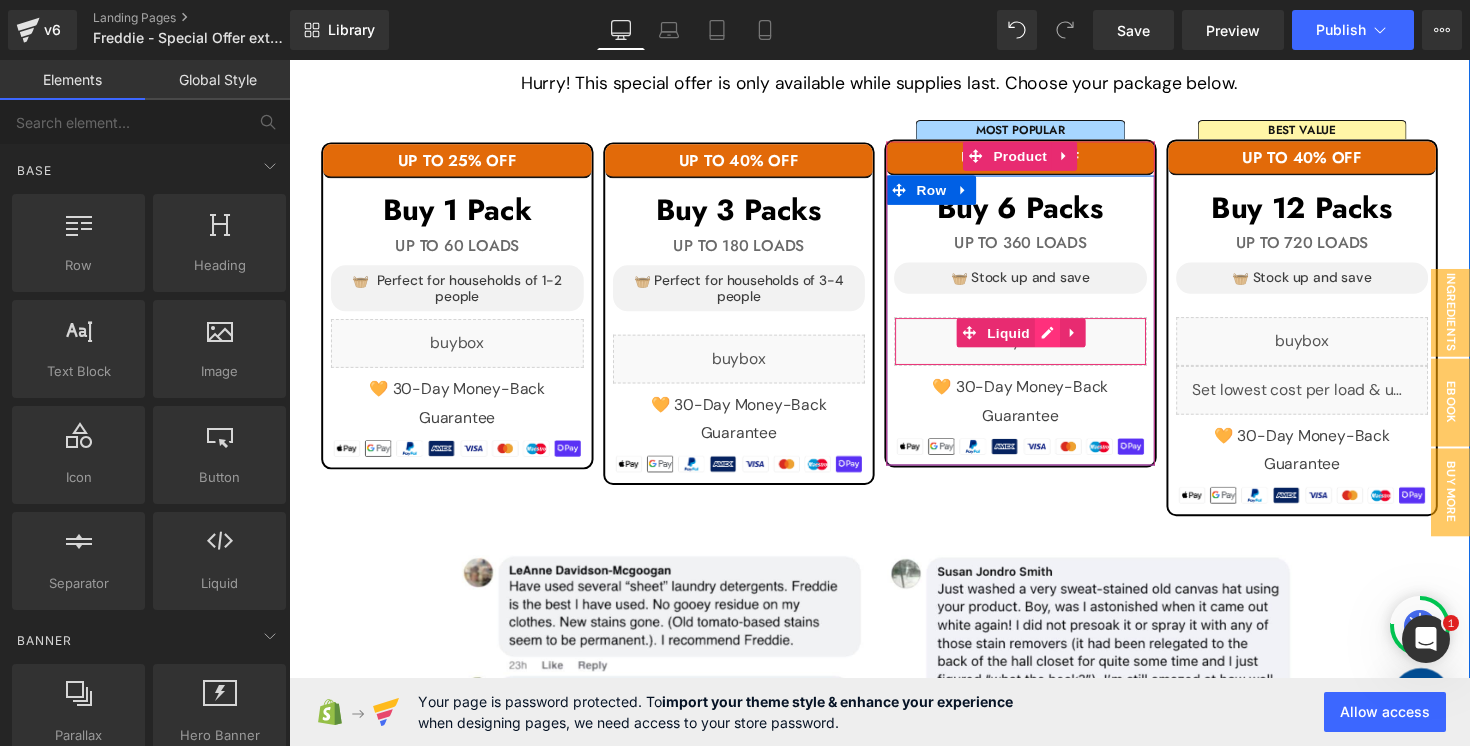 click on "Liquid" at bounding box center (1038, 348) 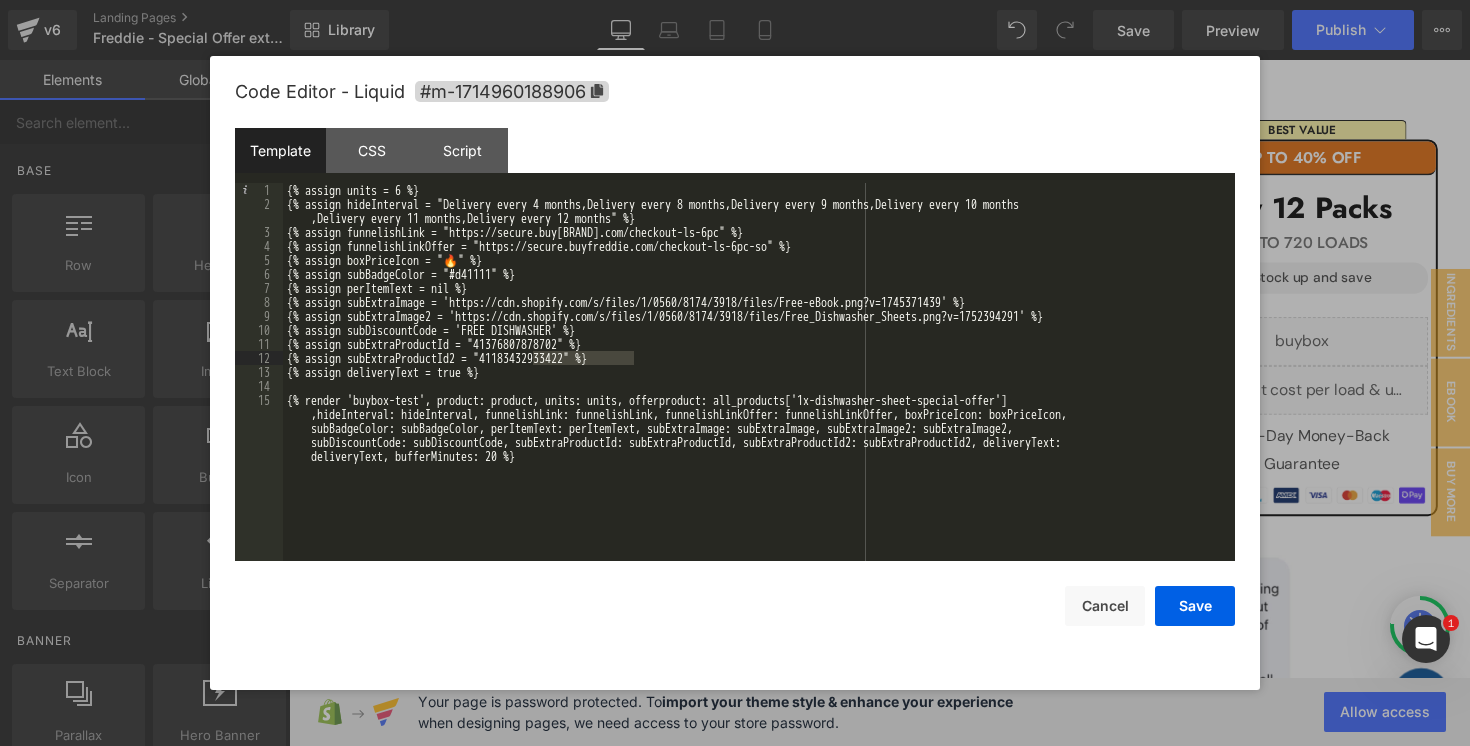 drag, startPoint x: 636, startPoint y: 361, endPoint x: 535, endPoint y: 365, distance: 101.07918 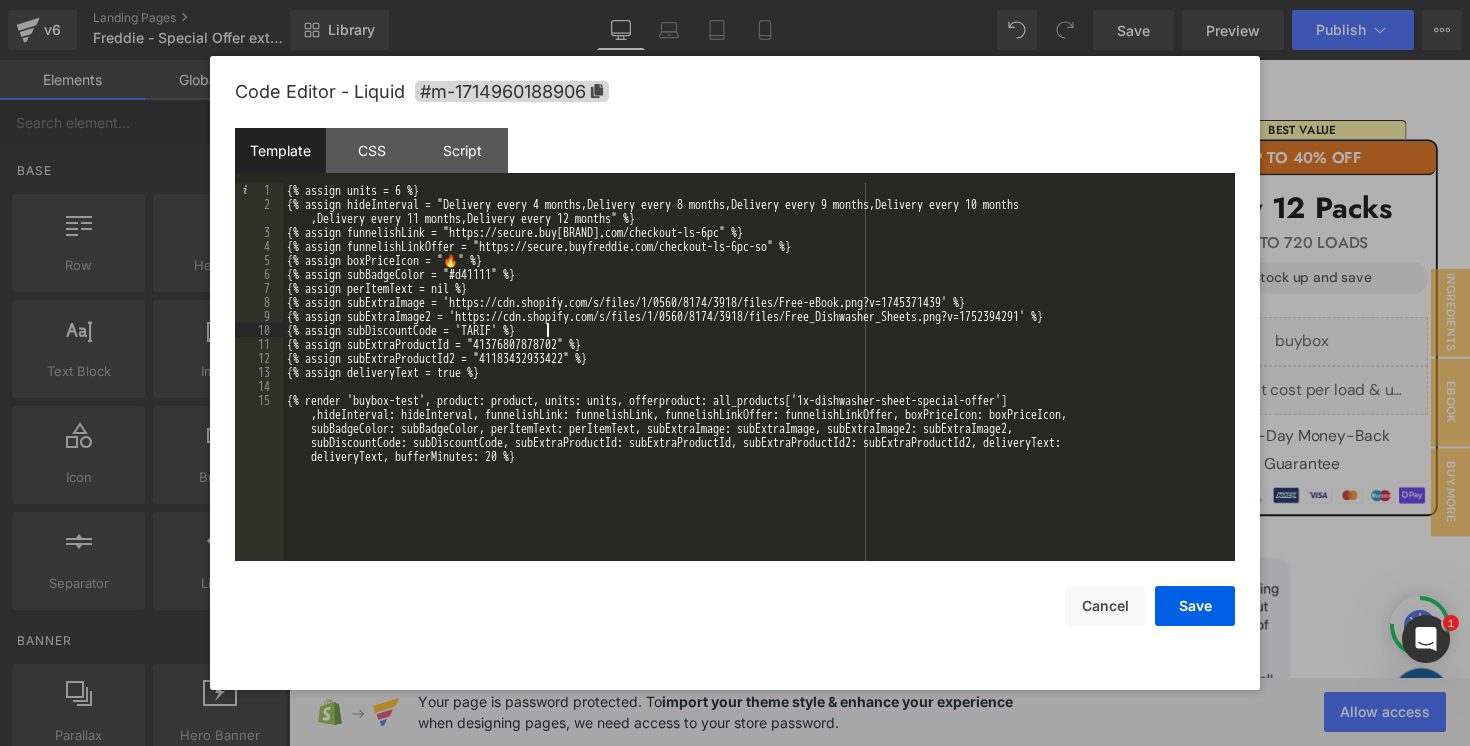 type 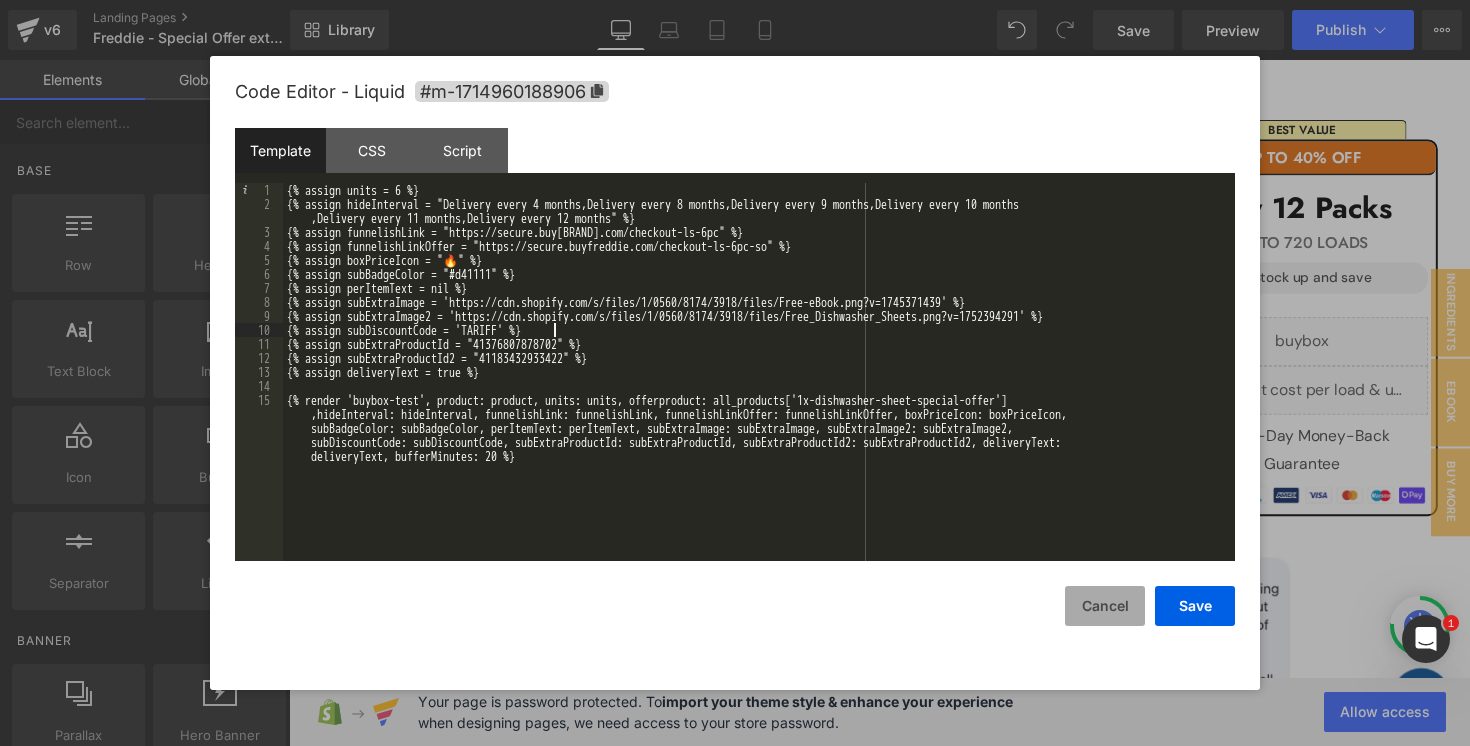 click on "Cancel" at bounding box center (1105, 606) 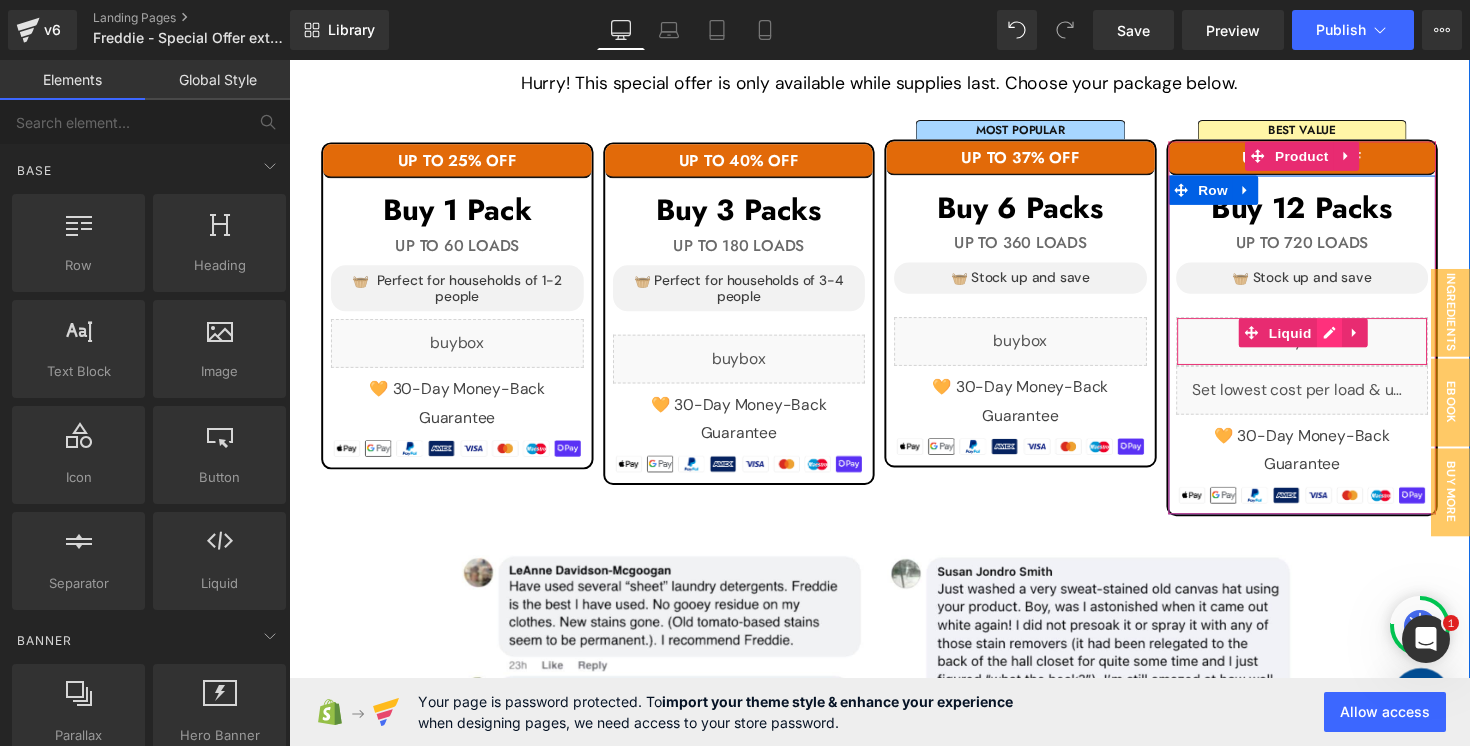click on "Liquid" at bounding box center [1327, 348] 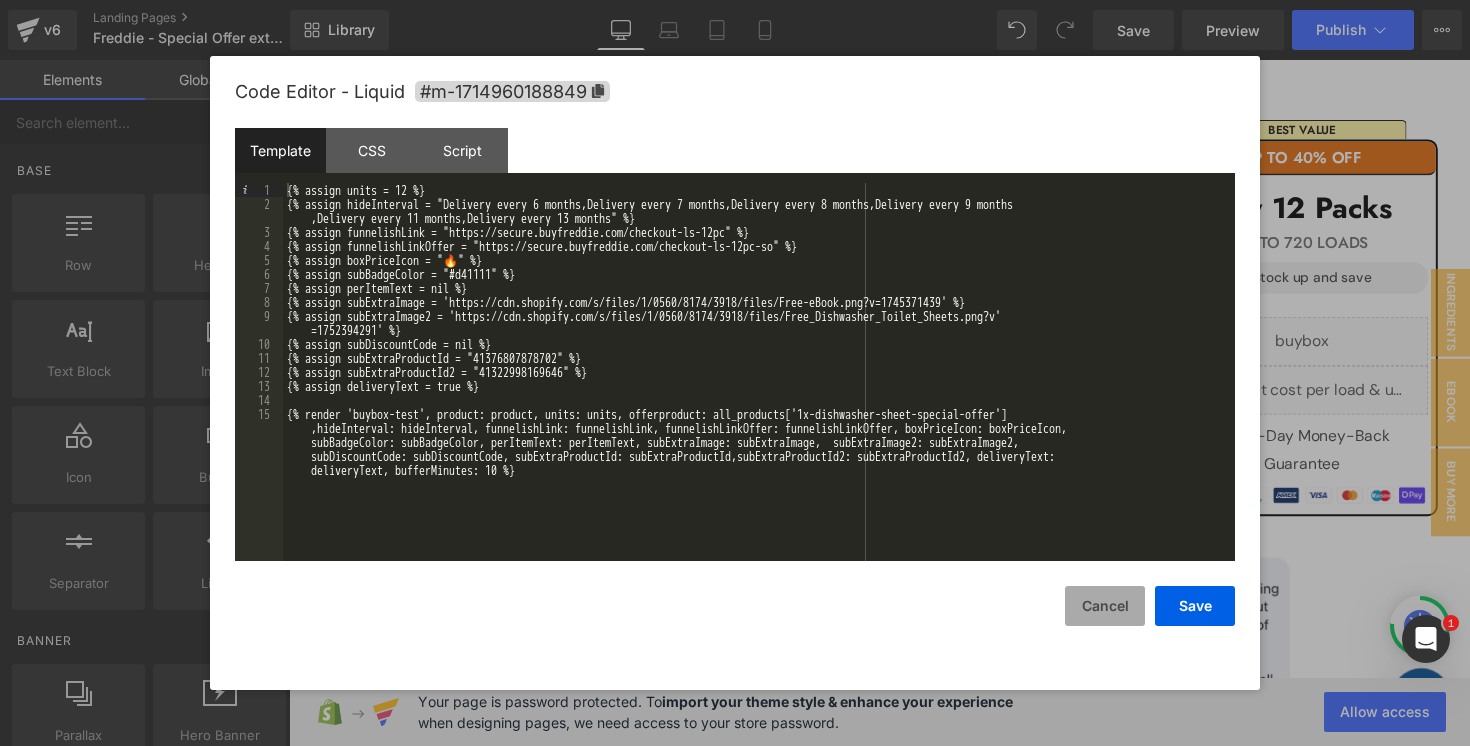 click on "Cancel" at bounding box center [1105, 606] 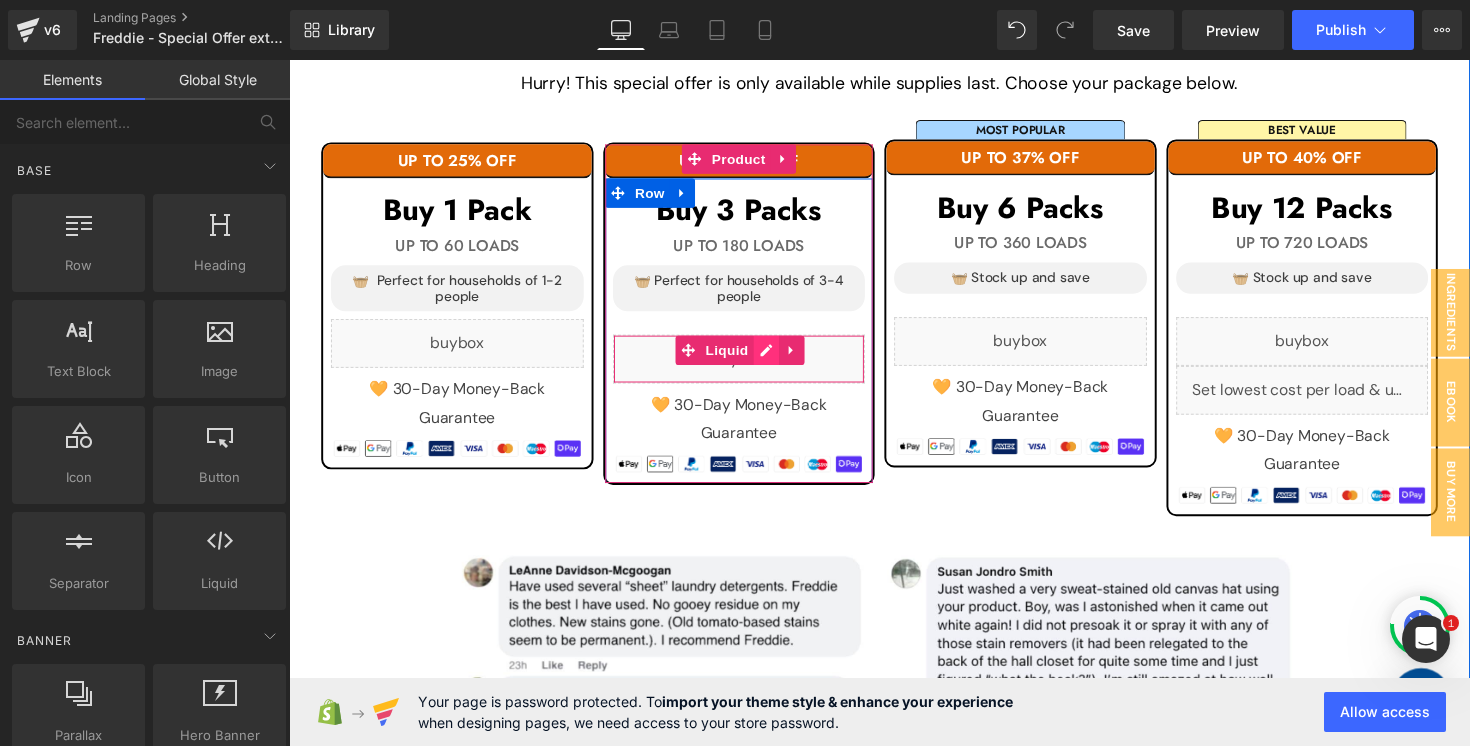 click on "Liquid" at bounding box center (750, 366) 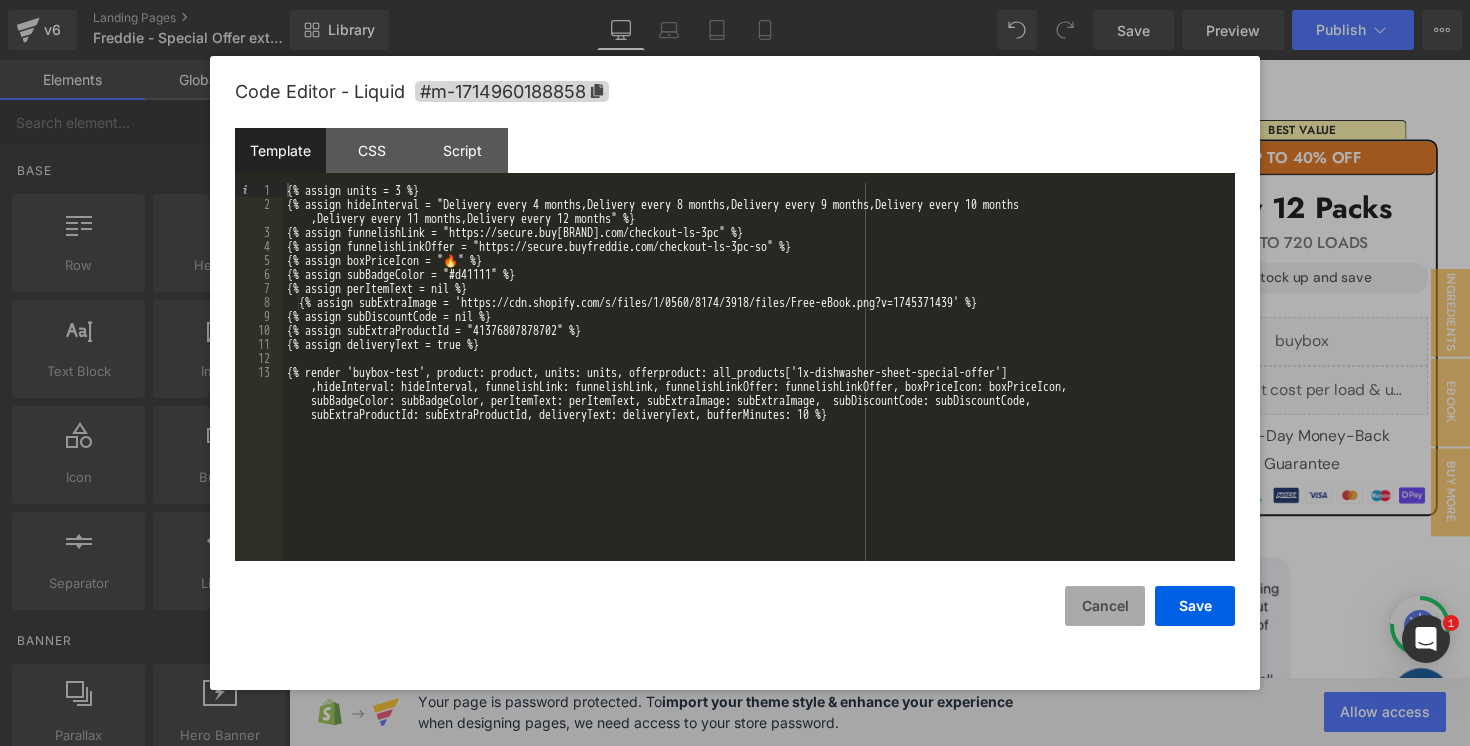 click on "Cancel" at bounding box center (1105, 606) 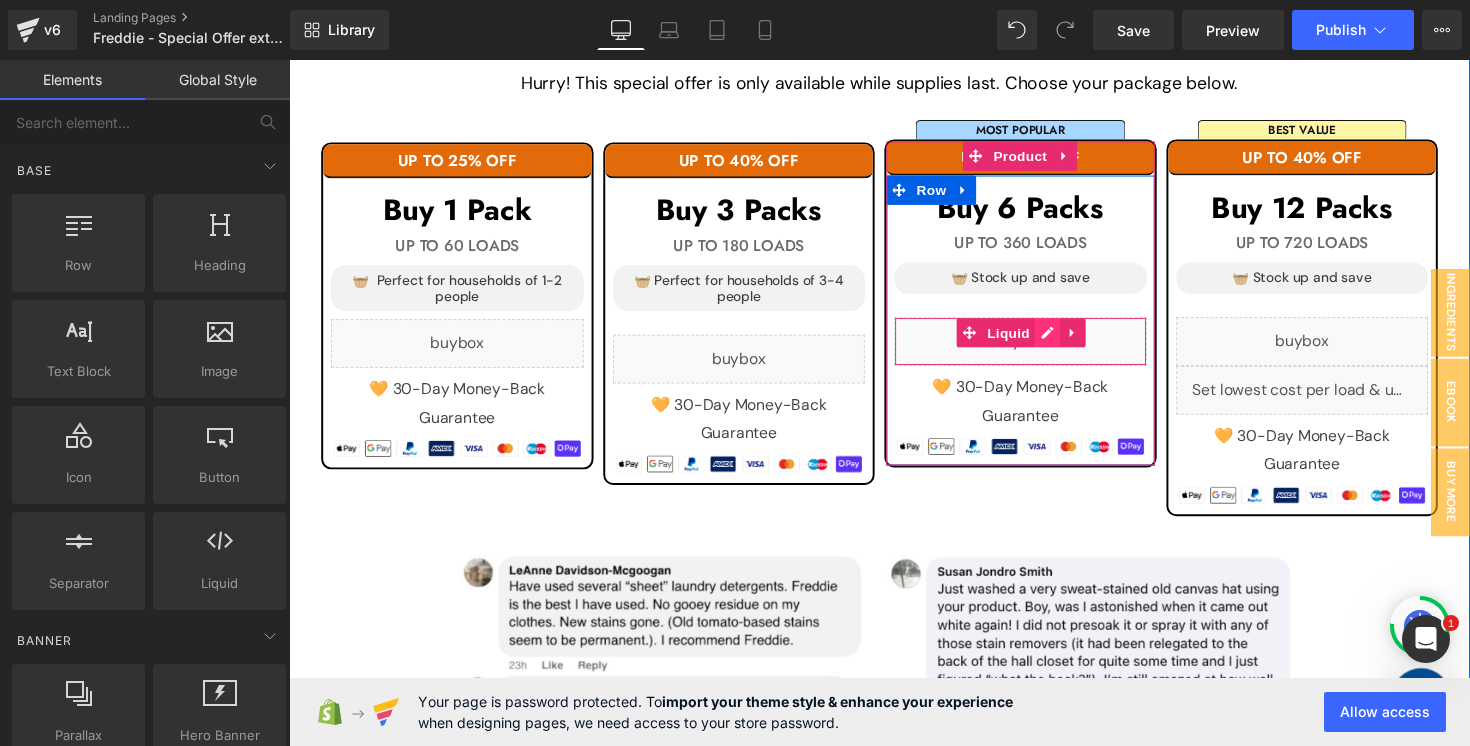 click on "Liquid" at bounding box center [1038, 348] 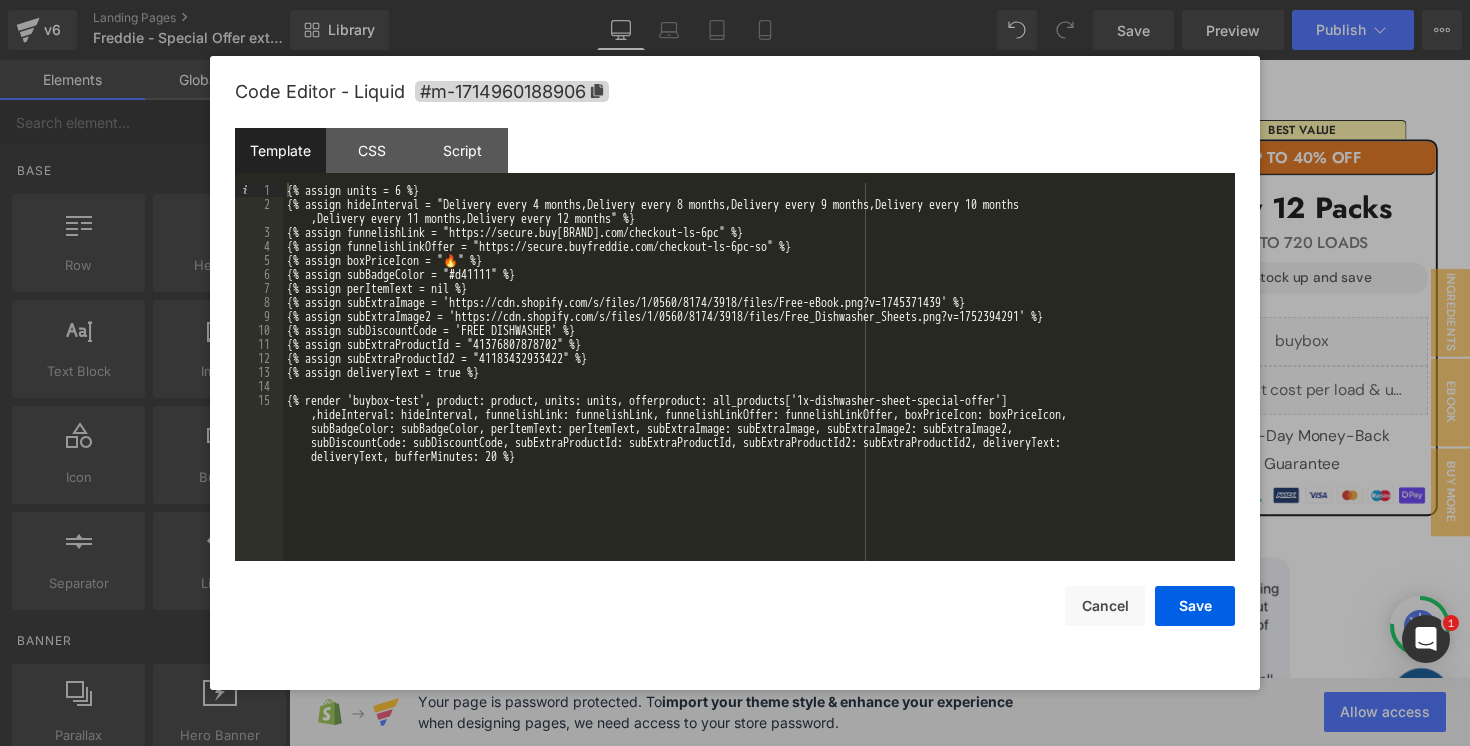 click on "{% assign units = 6 %}   {% assign hideInterval = "Delivery every 4 months,Delivery every 8 months,Delivery every 9 months,Delivery every 10 months      ,Delivery every 11 months,Delivery every 12 months" %}   {% assign funnelishLink = "https://secure.buyfreddie.com/checkout-ls-6pc" %}   {% assign funnelishLinkOffer = "https://secure.buyfreddie.com/checkout-ls-6pc-so" %}   {% assign boxPriceIcon = "🔥" %}   {% assign subBadgeColor = "#d41111" %}   {% assign perItemText = nil %}   {% assign subExtraImage = 'https://cdn.shopify.com/s/files/1/0560/8174/3918/files/Free-eBook.png?v=1745371439' %}   {% assign subExtraImage2 = 'https://cdn.shopify.com/s/files/1/0560/8174/3918/files/Free_Dishwasher_Sheets.png?v=1752394291' %}   {% assign subDiscountCode = 'FREE DISHWASHER' %}   {% assign subExtraProductId = "41376807878702" %}   {% assign subExtraProductId2 = "41183432933422" %}   {% assign deliveryText = true %}                     deliveryText, bufferMinutes: 20 %}" at bounding box center (759, 414) 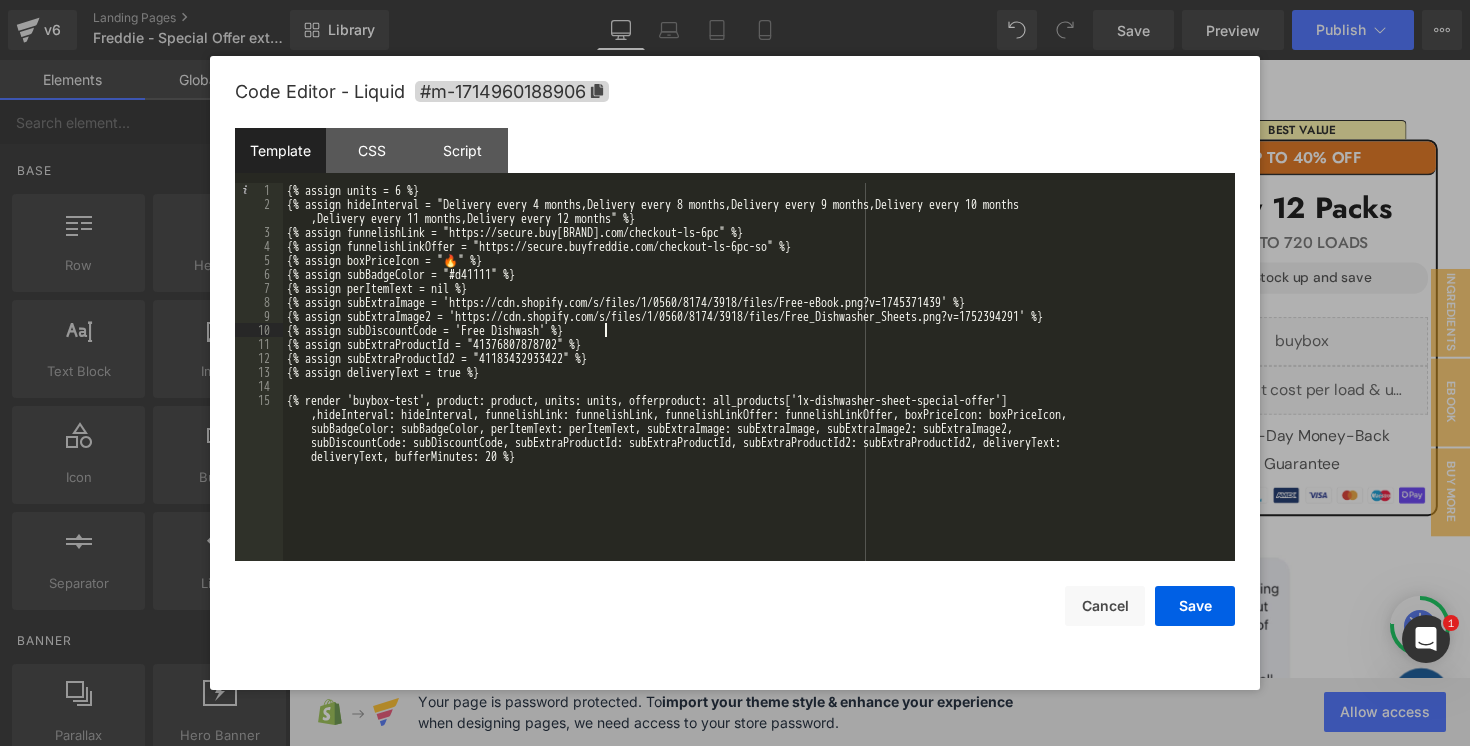 type 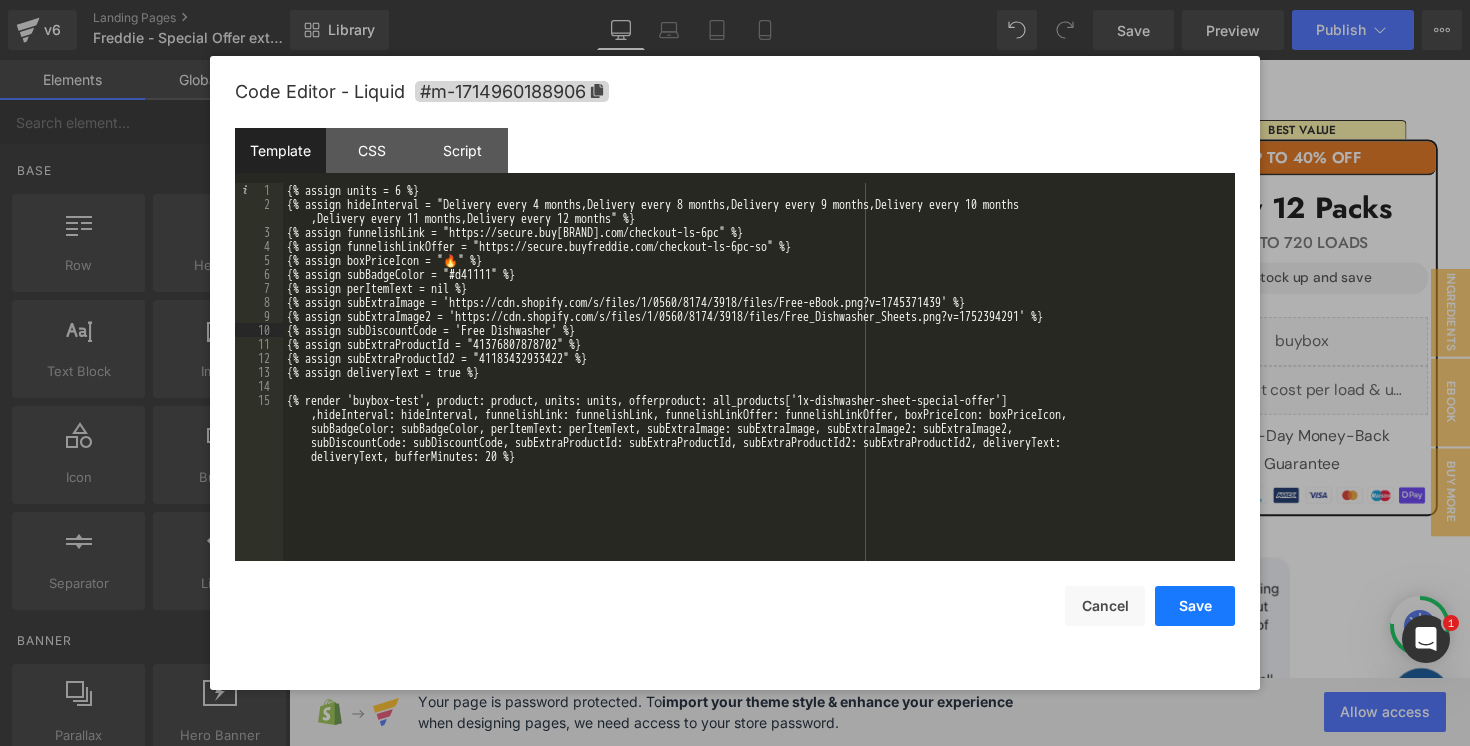 click on "Save" at bounding box center [1195, 606] 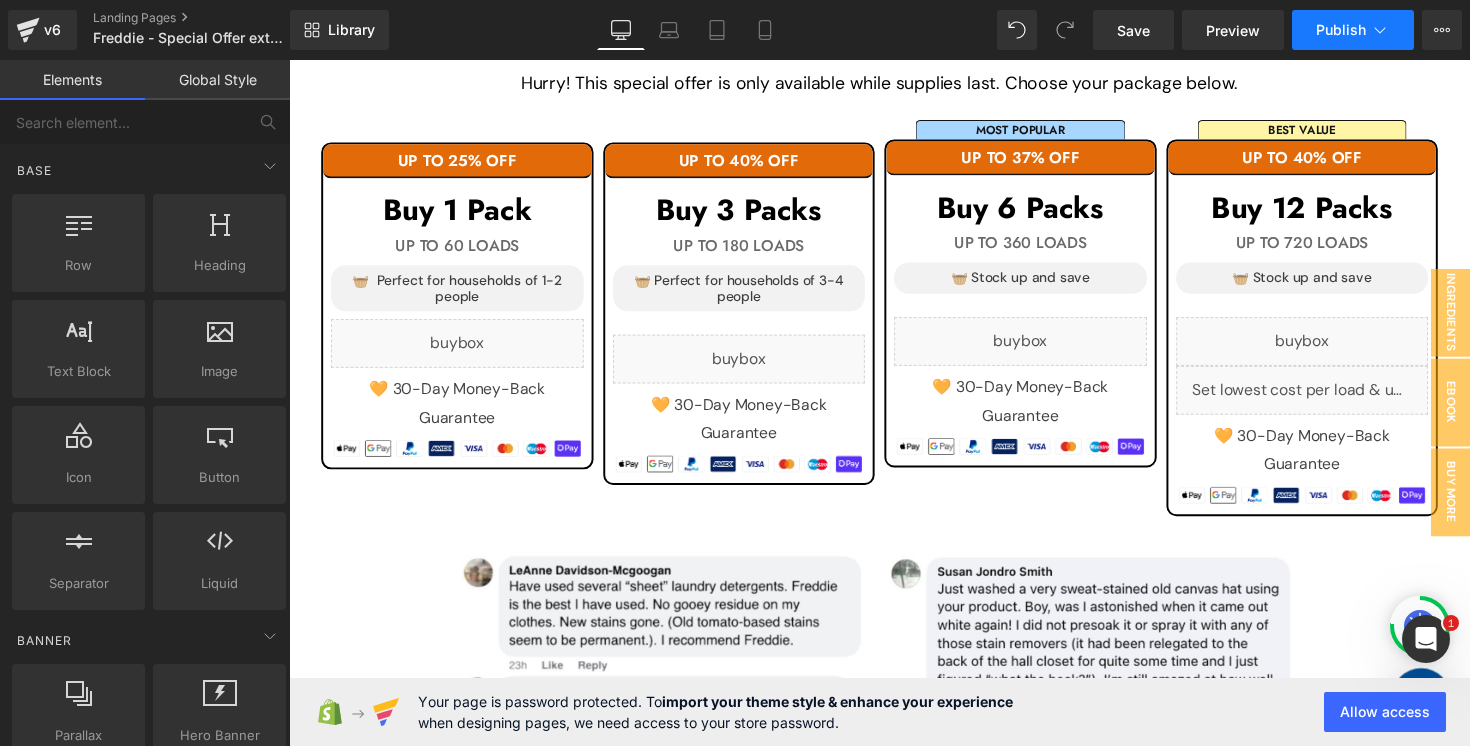 click on "Publish" at bounding box center [1341, 30] 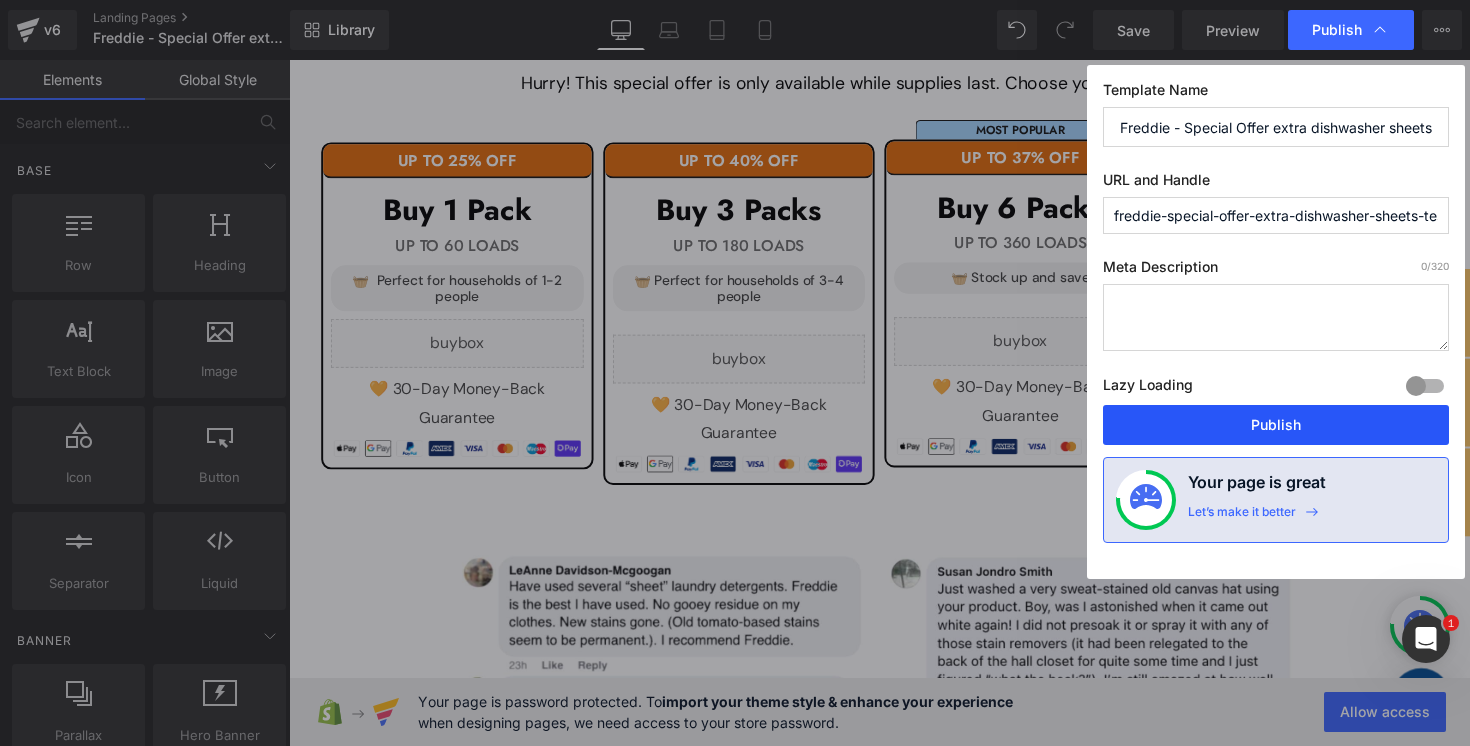 click on "Publish" at bounding box center (1276, 425) 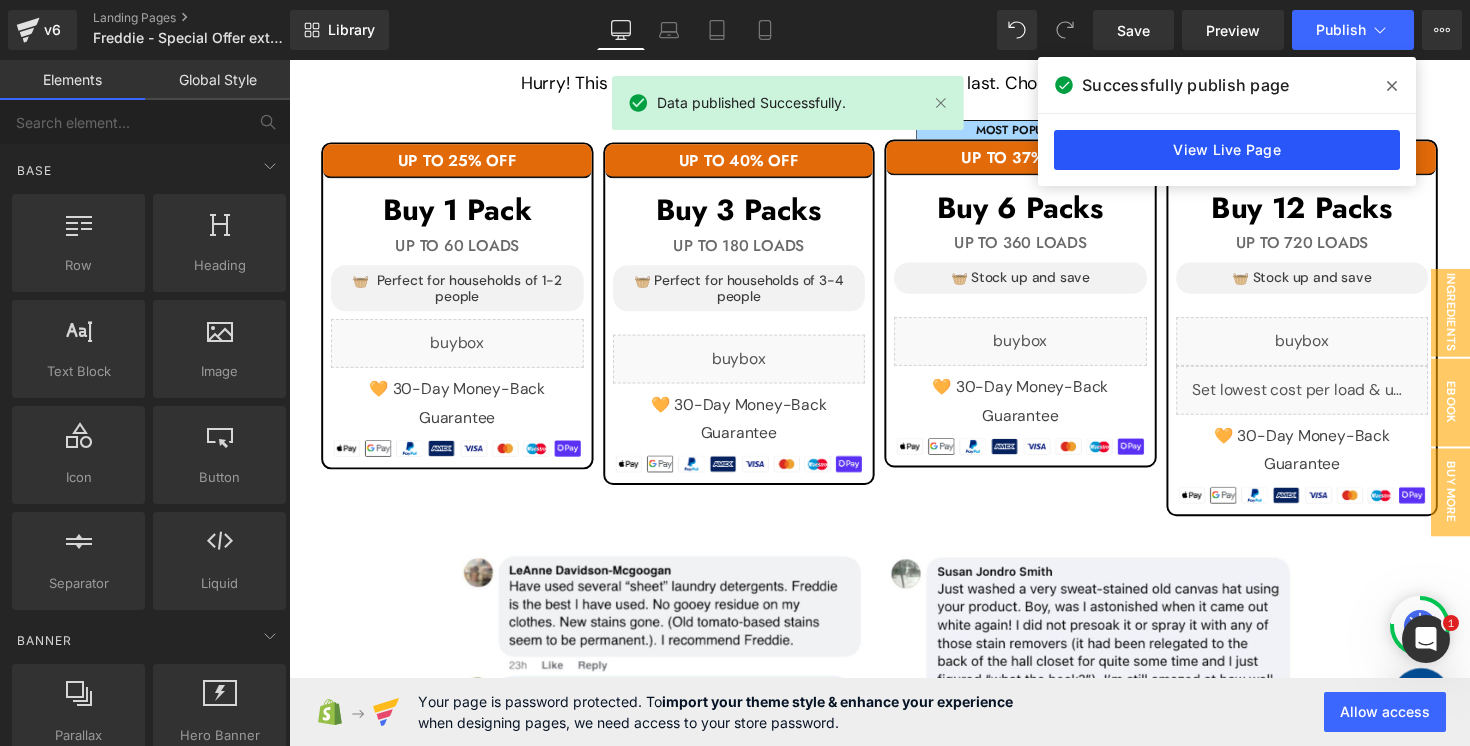 click on "View Live Page" at bounding box center (1227, 150) 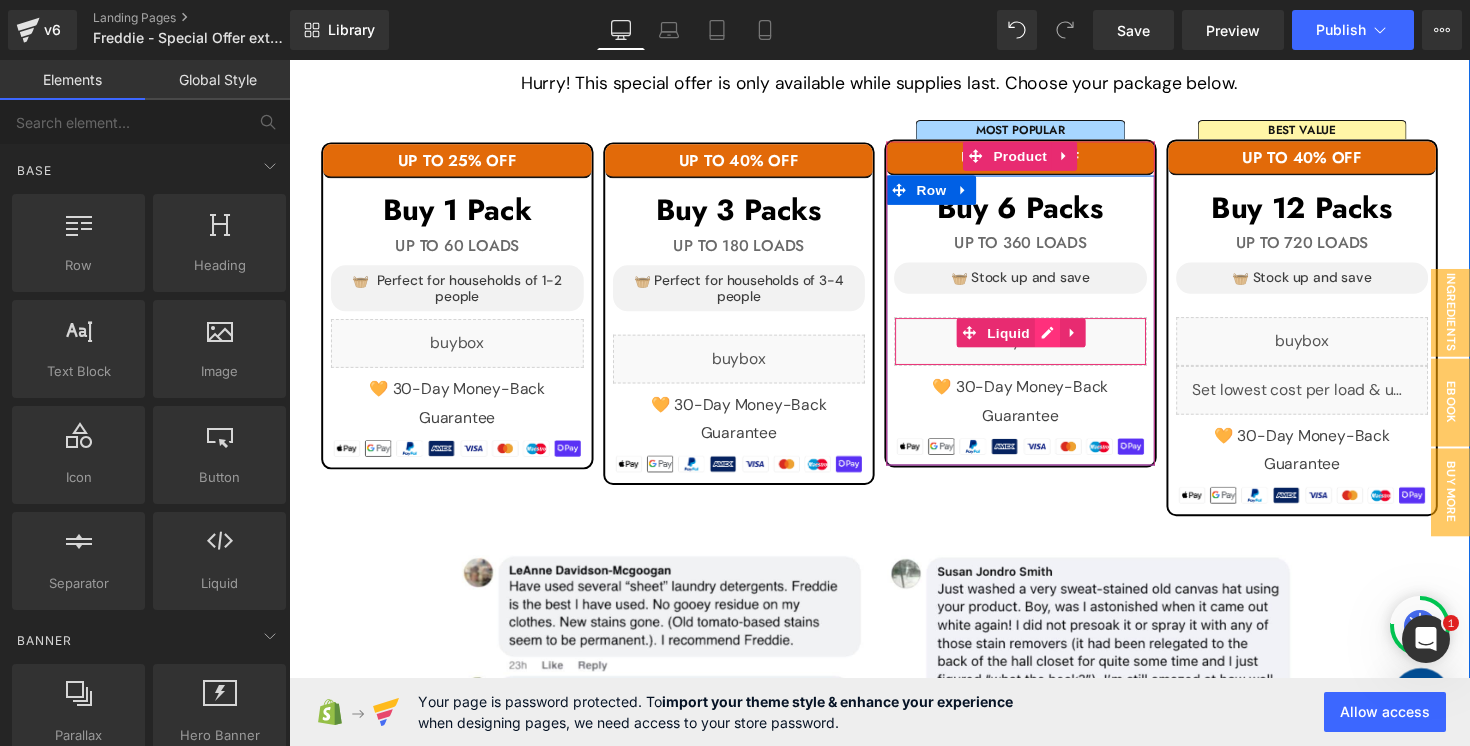 click on "Liquid" at bounding box center [1038, 348] 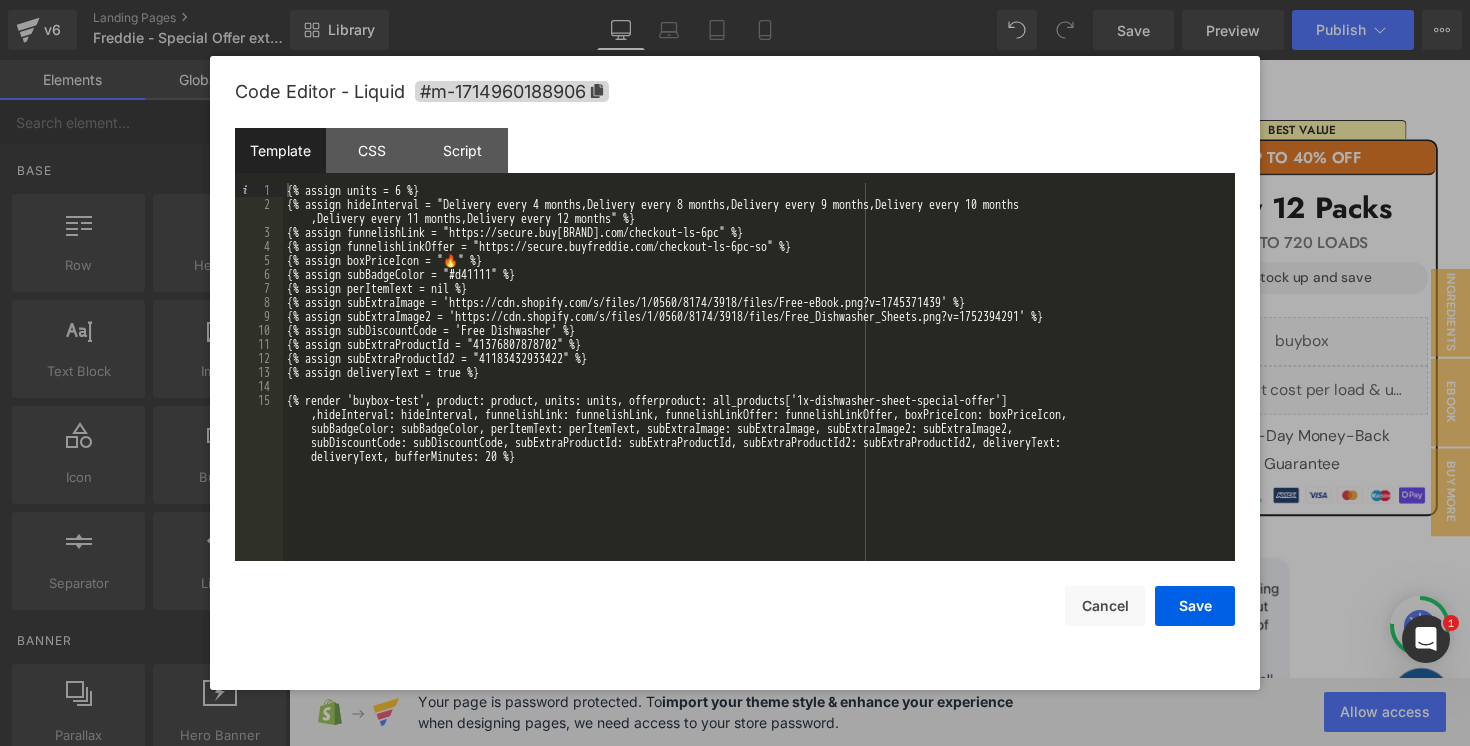 click on "{% assign units = 6 %}   {% assign hideInterval = "Delivery every 4 months,Delivery every 8 months,Delivery every 9 months,Delivery every 10 months      ,Delivery every 11 months,Delivery every 12 months" %}   {% assign funnelishLink = "https://secure.buyfreddie.com/checkout-ls-6pc" %}   {% assign funnelishLinkOffer = "https://secure.buyfreddie.com/checkout-ls-6pc-so" %}   {% assign boxPriceIcon = "🔥" %}   {% assign subBadgeColor = "#d41111" %}   {% assign perItemText = nil %}   {% assign subExtraImage = 'https://cdn.shopify.com/s/files/1/0560/8174/3918/files/Free-eBook.png?v=1745371439' %}   {% assign subExtraImage2 = 'https://cdn.shopify.com/s/files/1/0560/8174/3918/files/Free_Dishwasher_Sheets.png?v=1752394291' %}   {% assign subDiscountCode = 'Free Dishwasher' %}   {% assign subExtraProductId = "41376807878702" %}   {% assign subExtraProductId2 = "41183432933422" %}   {% assign deliveryText = true %}                     deliveryText, bufferMinutes: 20 %}" at bounding box center (759, 414) 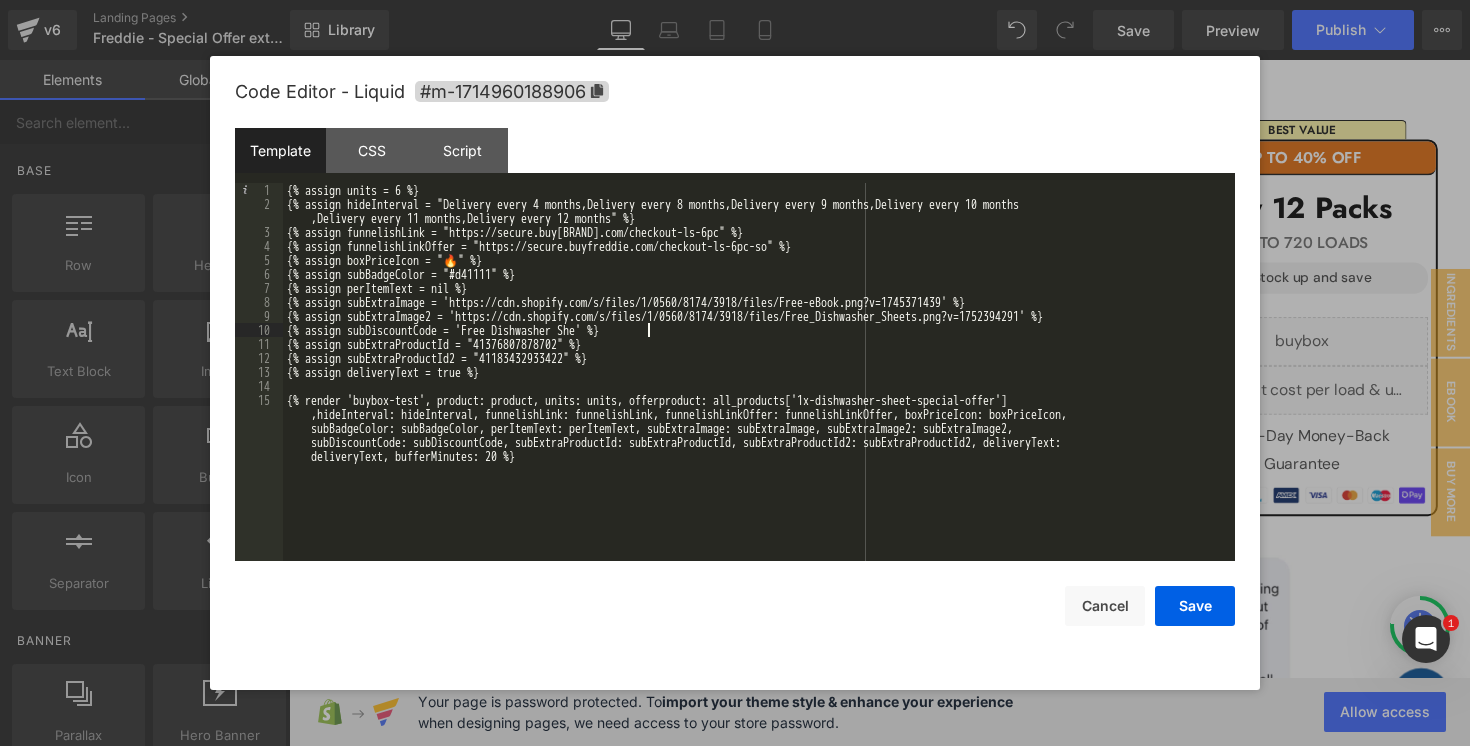 type 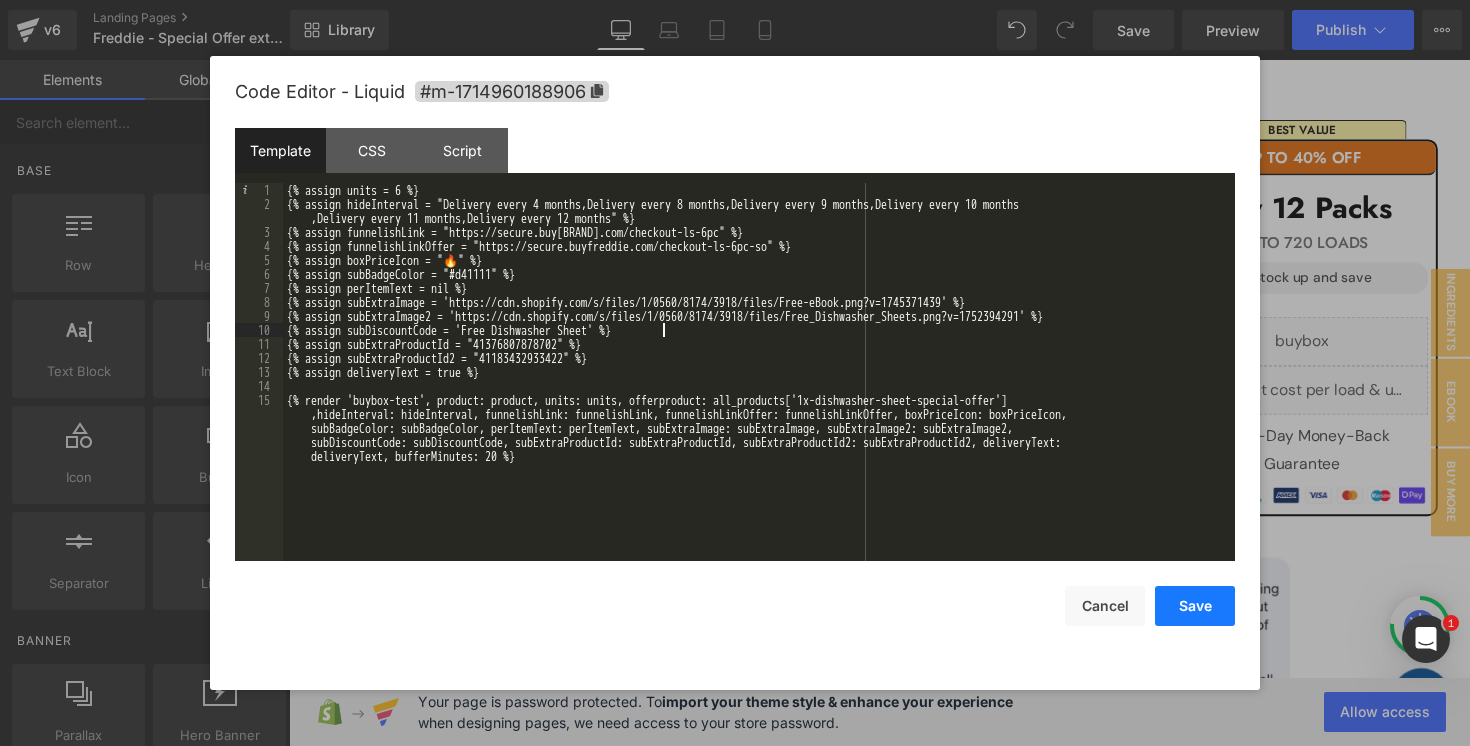 click on "Save" at bounding box center [1195, 606] 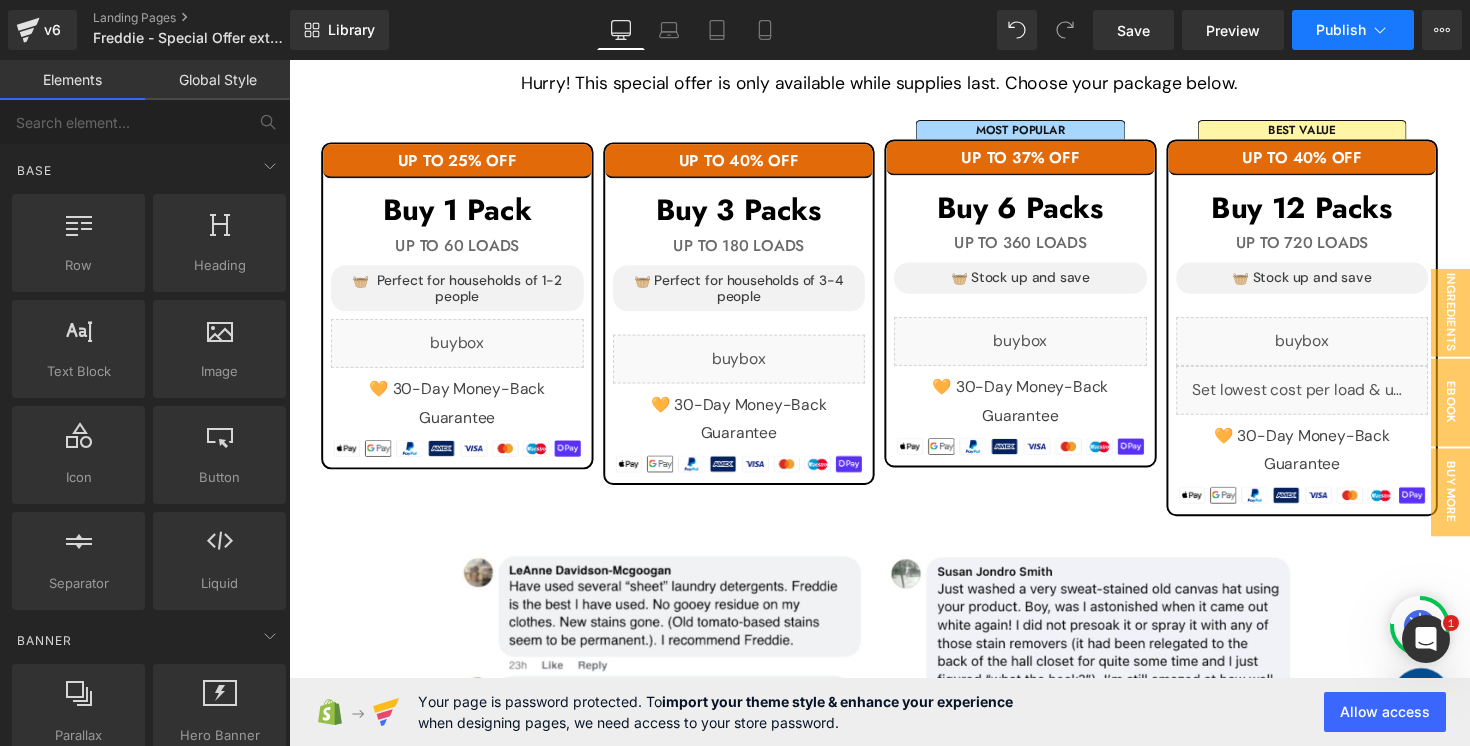 click on "Publish" at bounding box center (1341, 30) 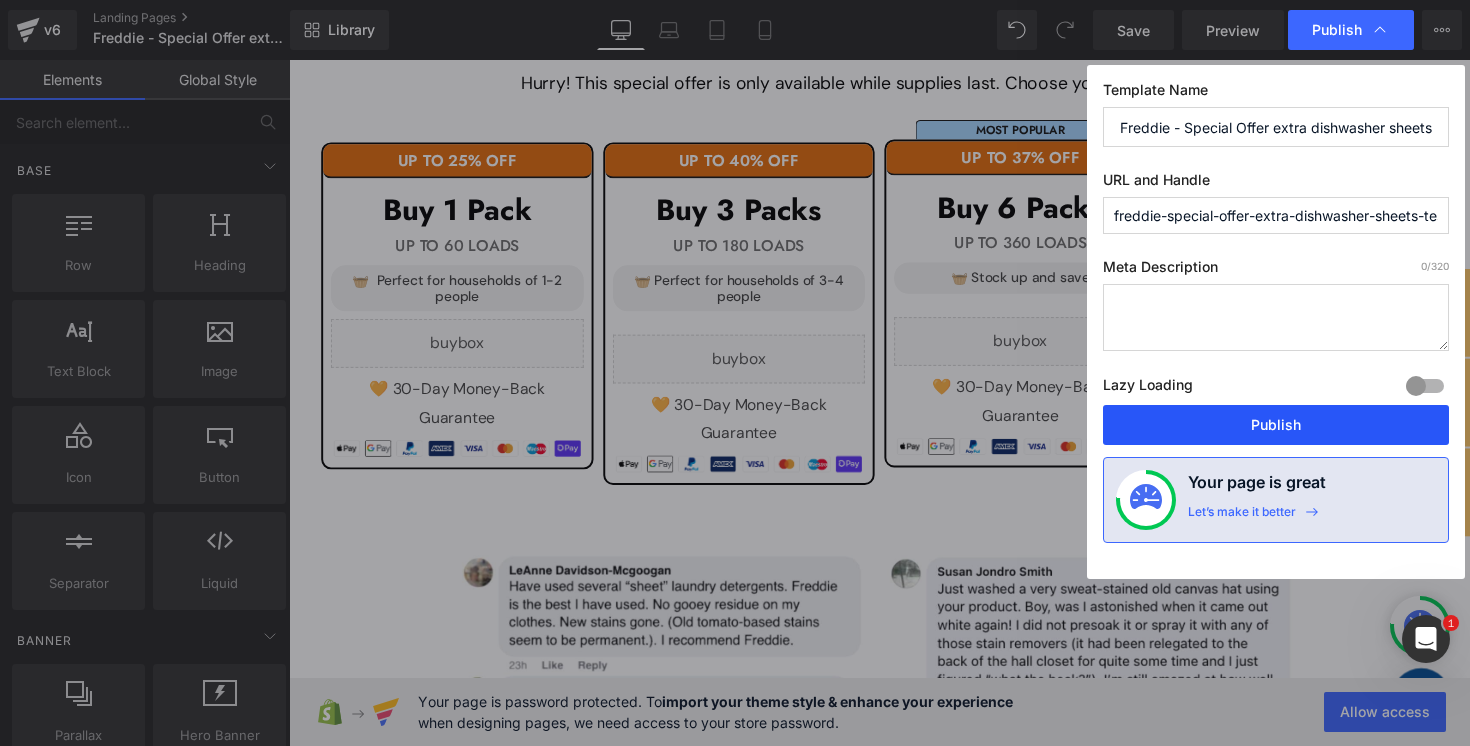 click on "Publish" at bounding box center (1276, 425) 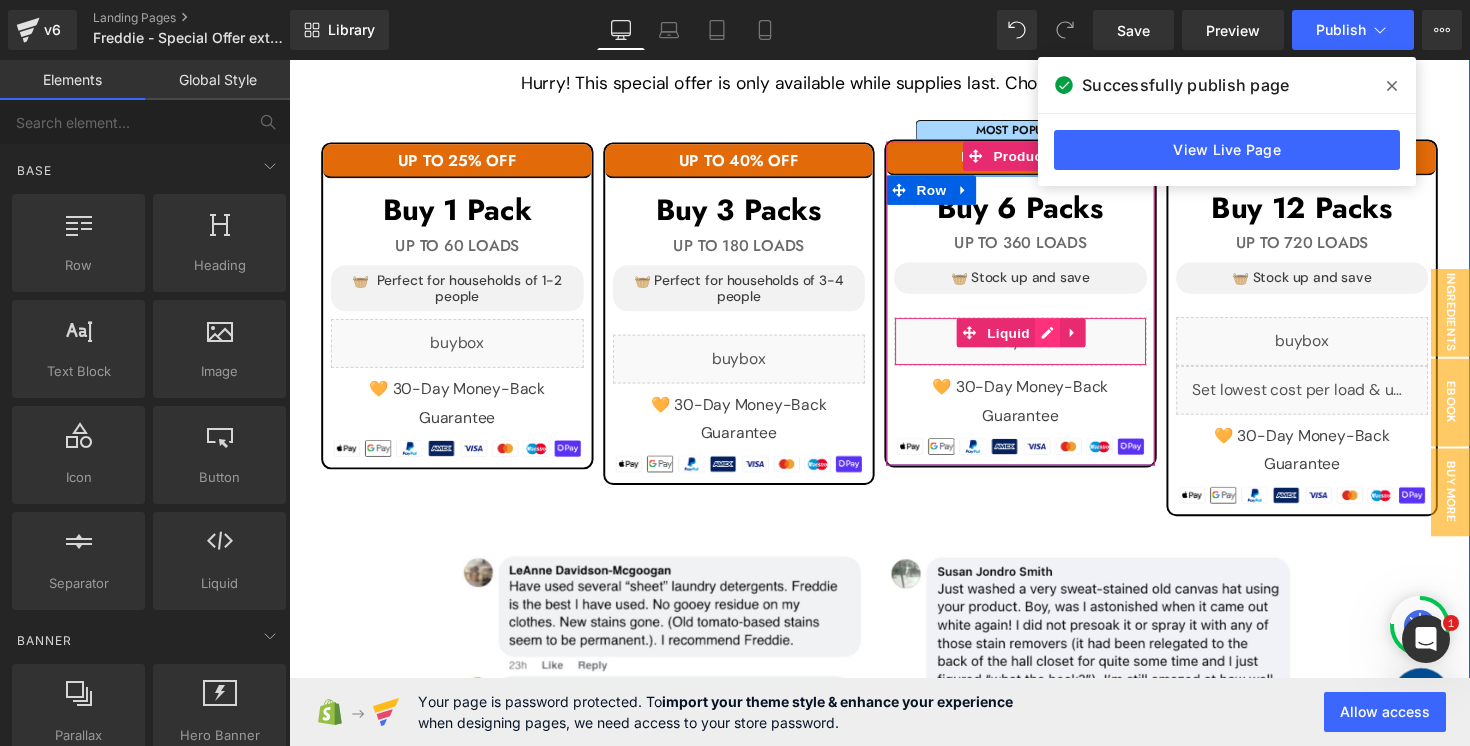 click on "Liquid" at bounding box center [1038, 348] 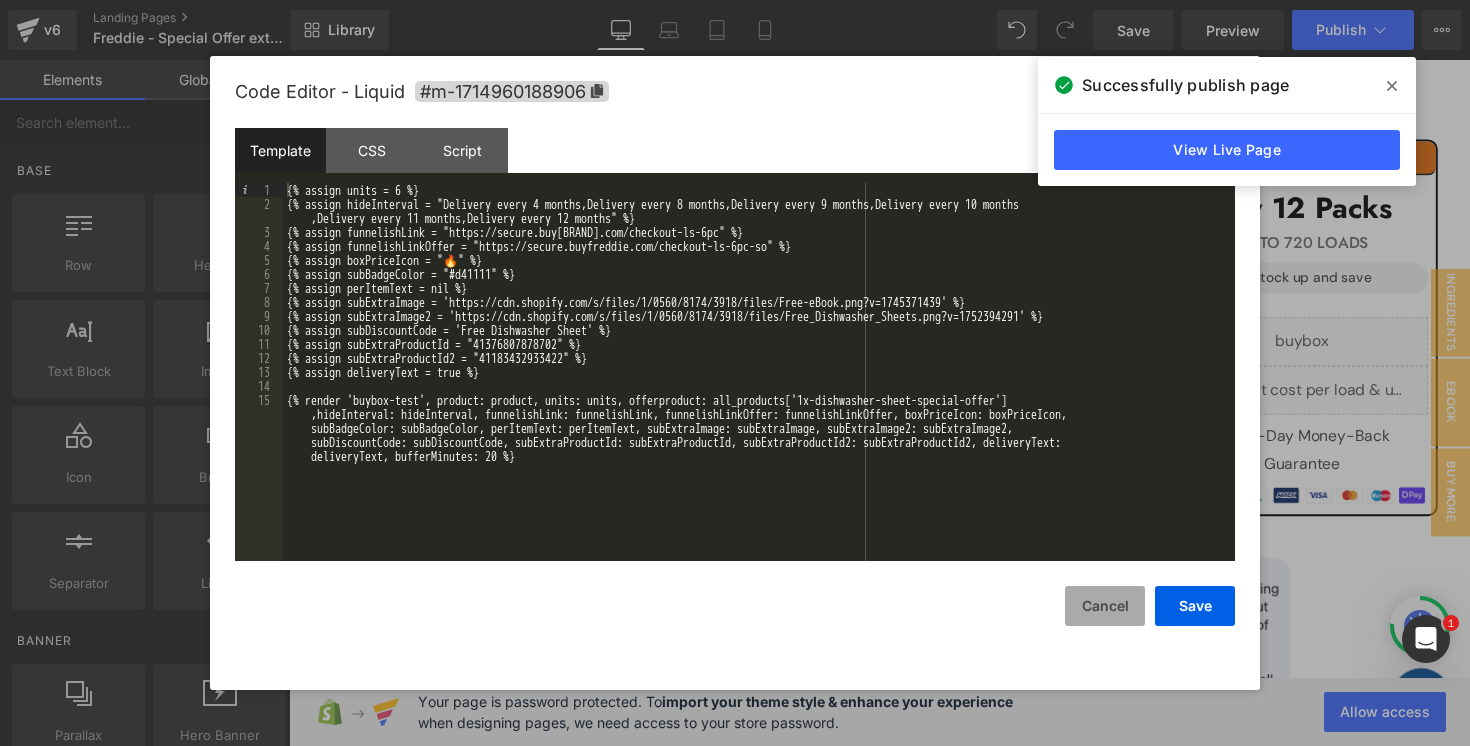 click on "Cancel" at bounding box center [1105, 606] 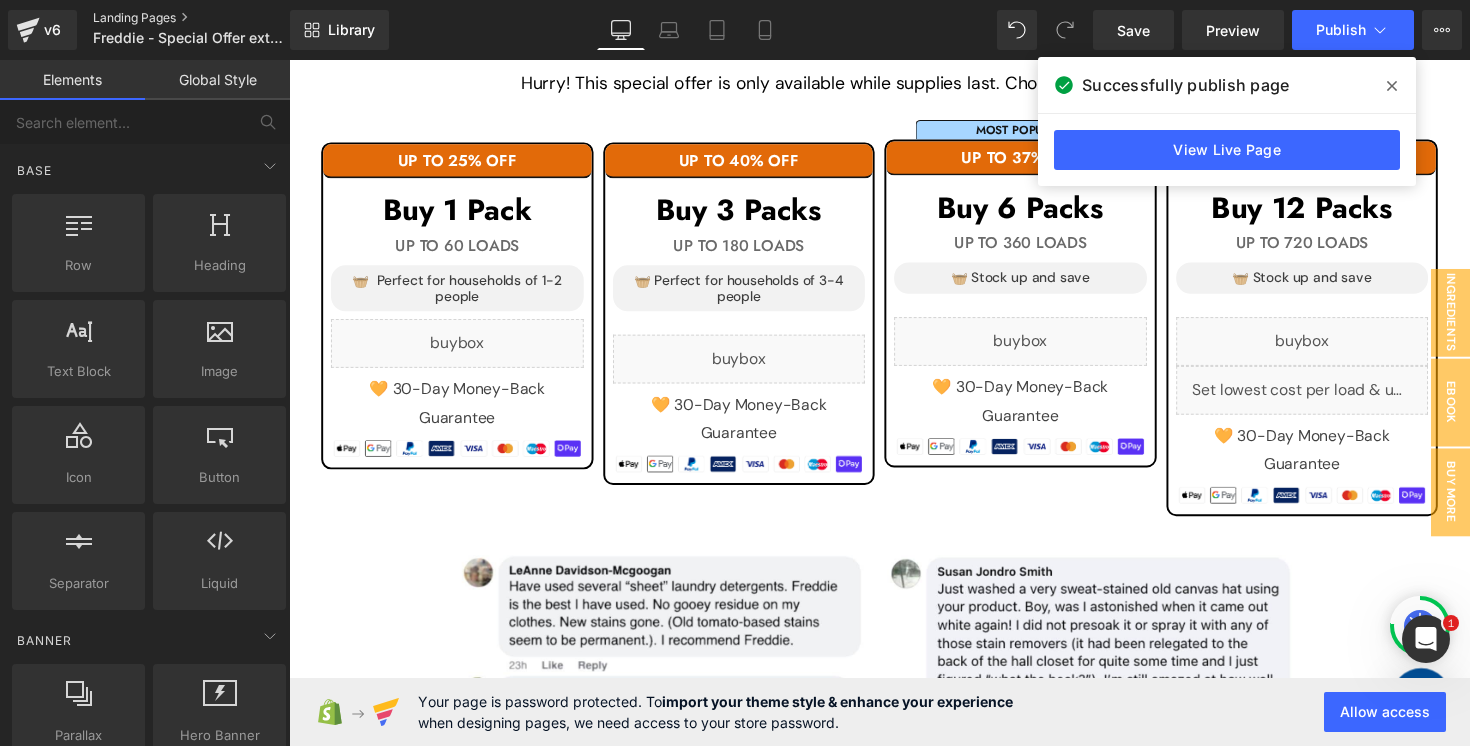 click on "Landing Pages" at bounding box center (208, 18) 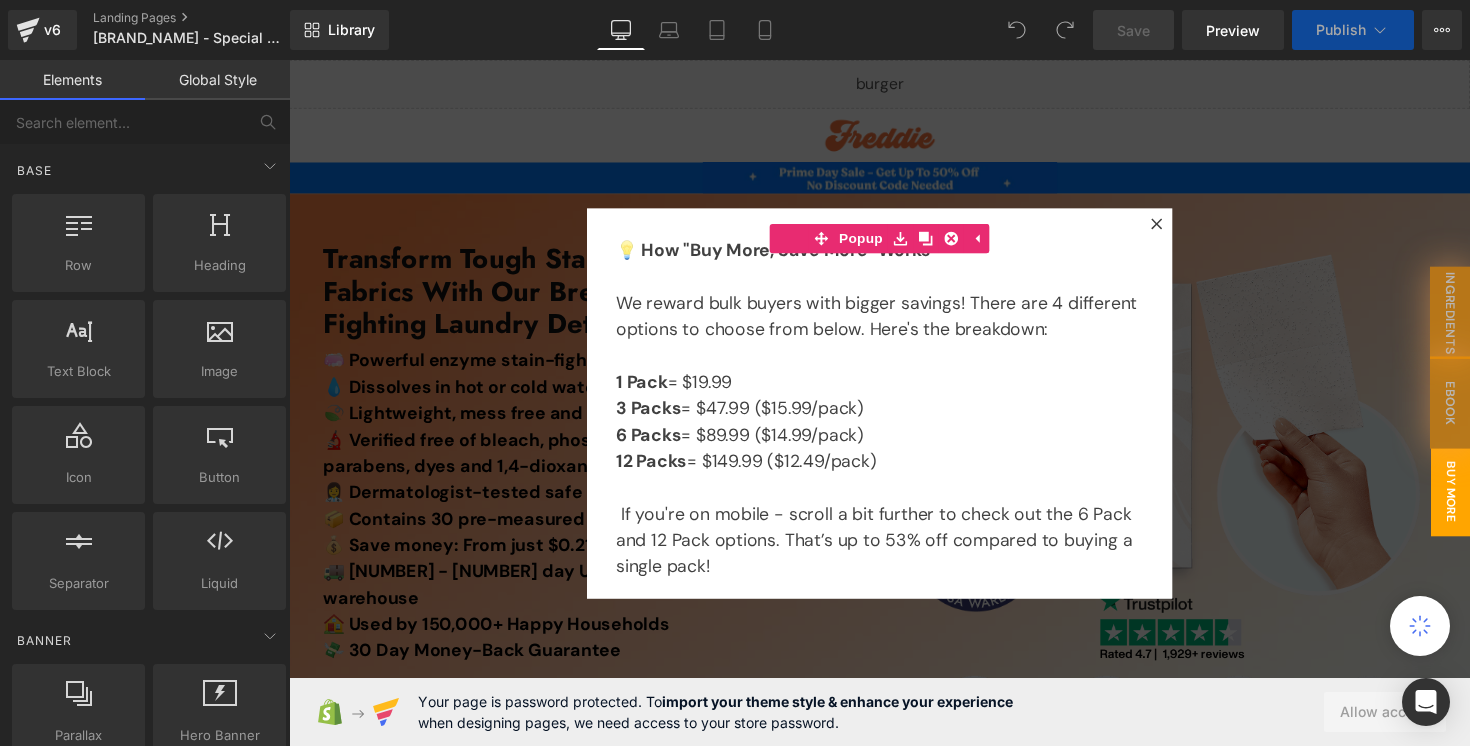 scroll, scrollTop: 0, scrollLeft: 0, axis: both 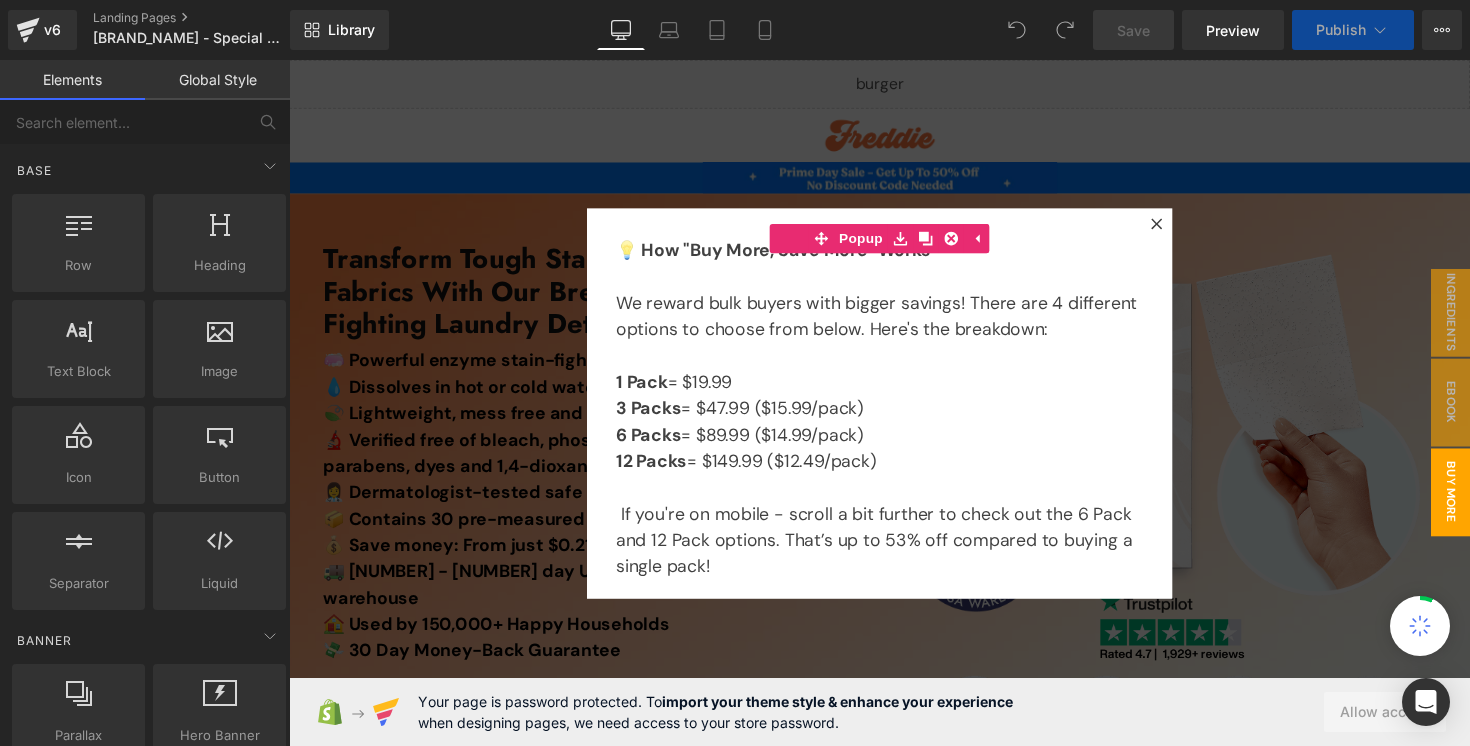 click at bounding box center (894, 411) 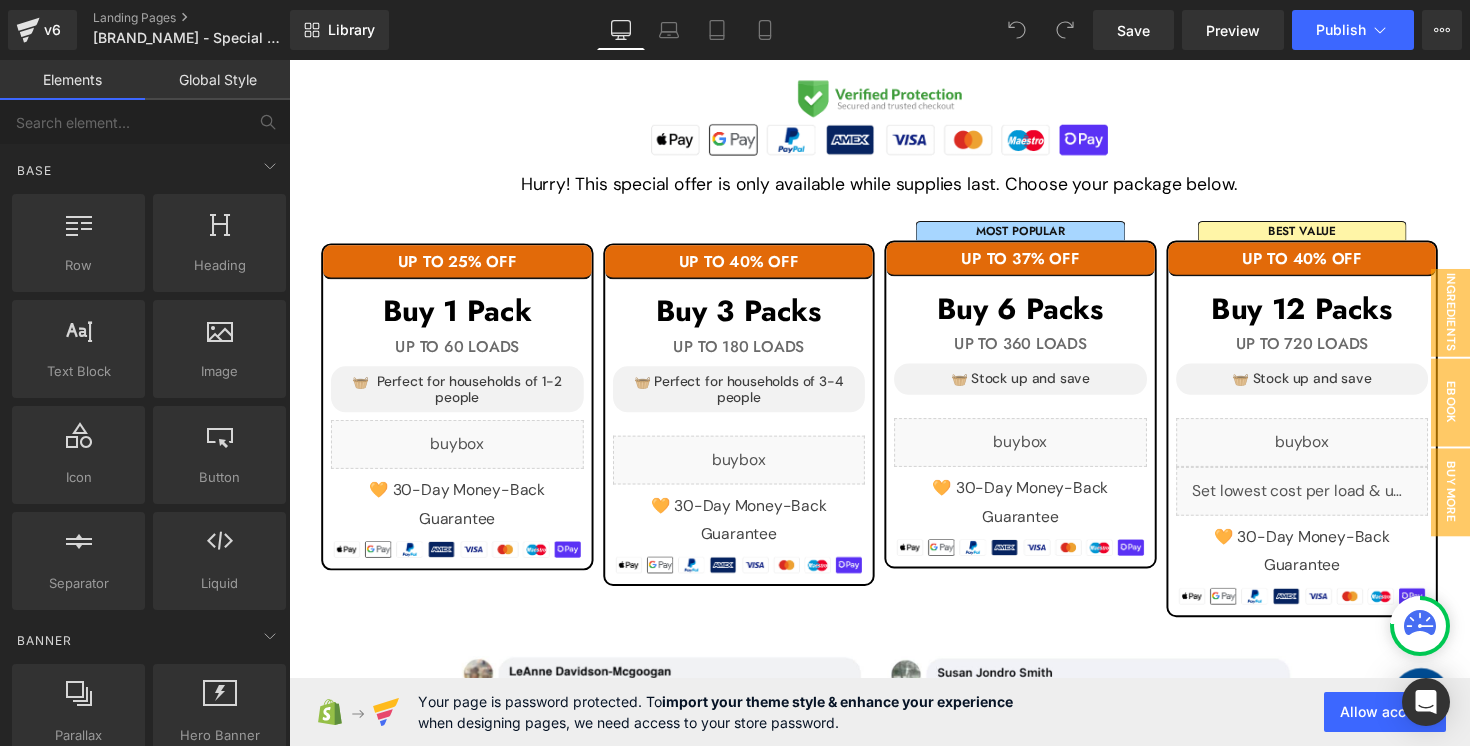 scroll, scrollTop: 2055, scrollLeft: 0, axis: vertical 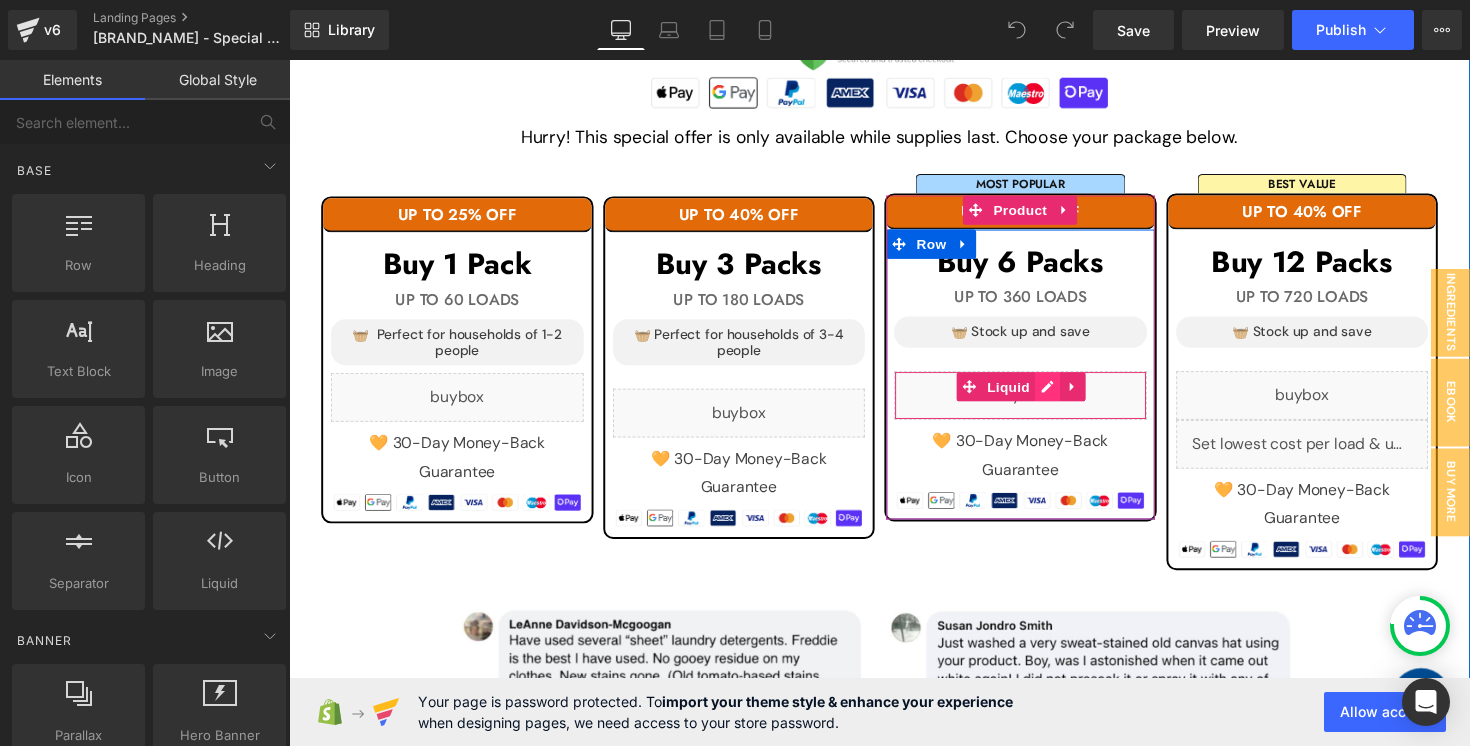 click on "Liquid" at bounding box center (1038, 404) 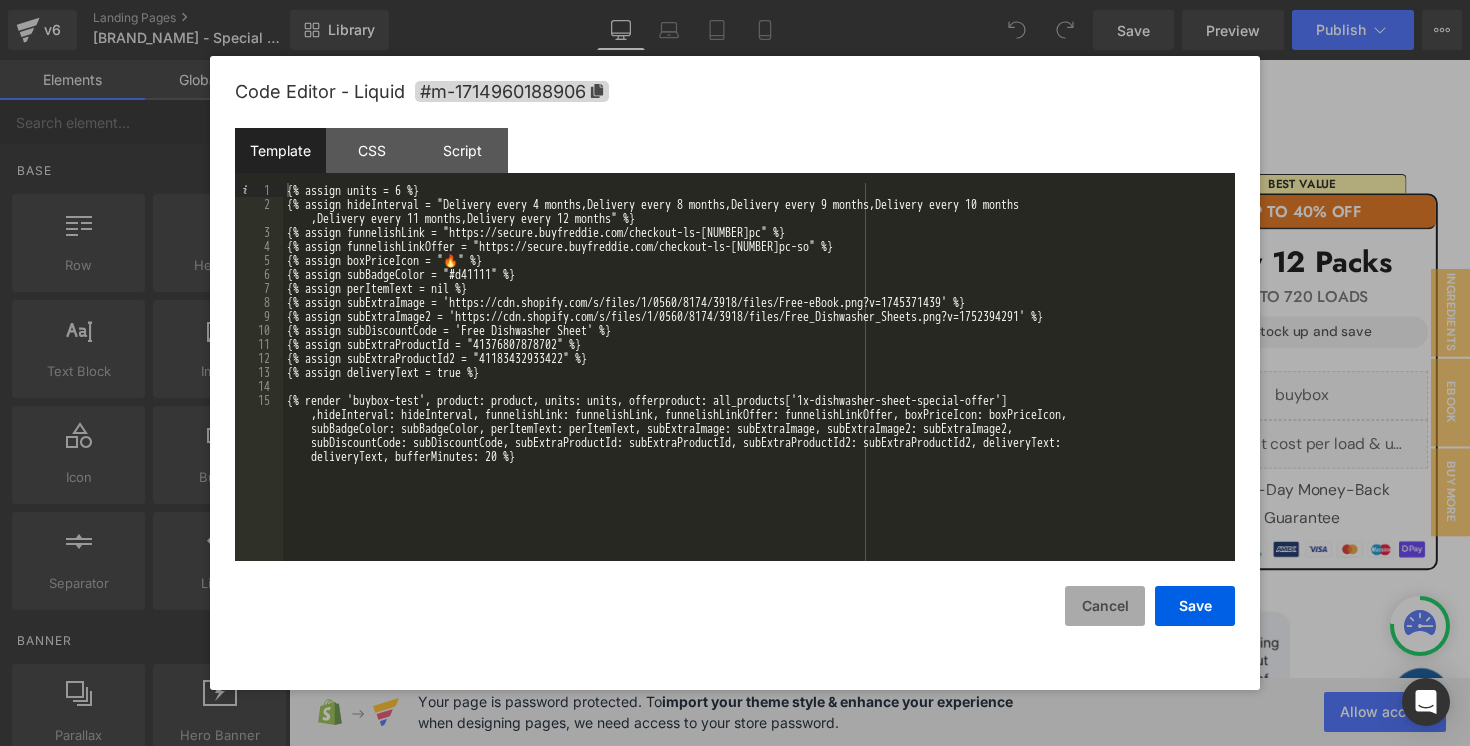 click on "Cancel" at bounding box center [1105, 606] 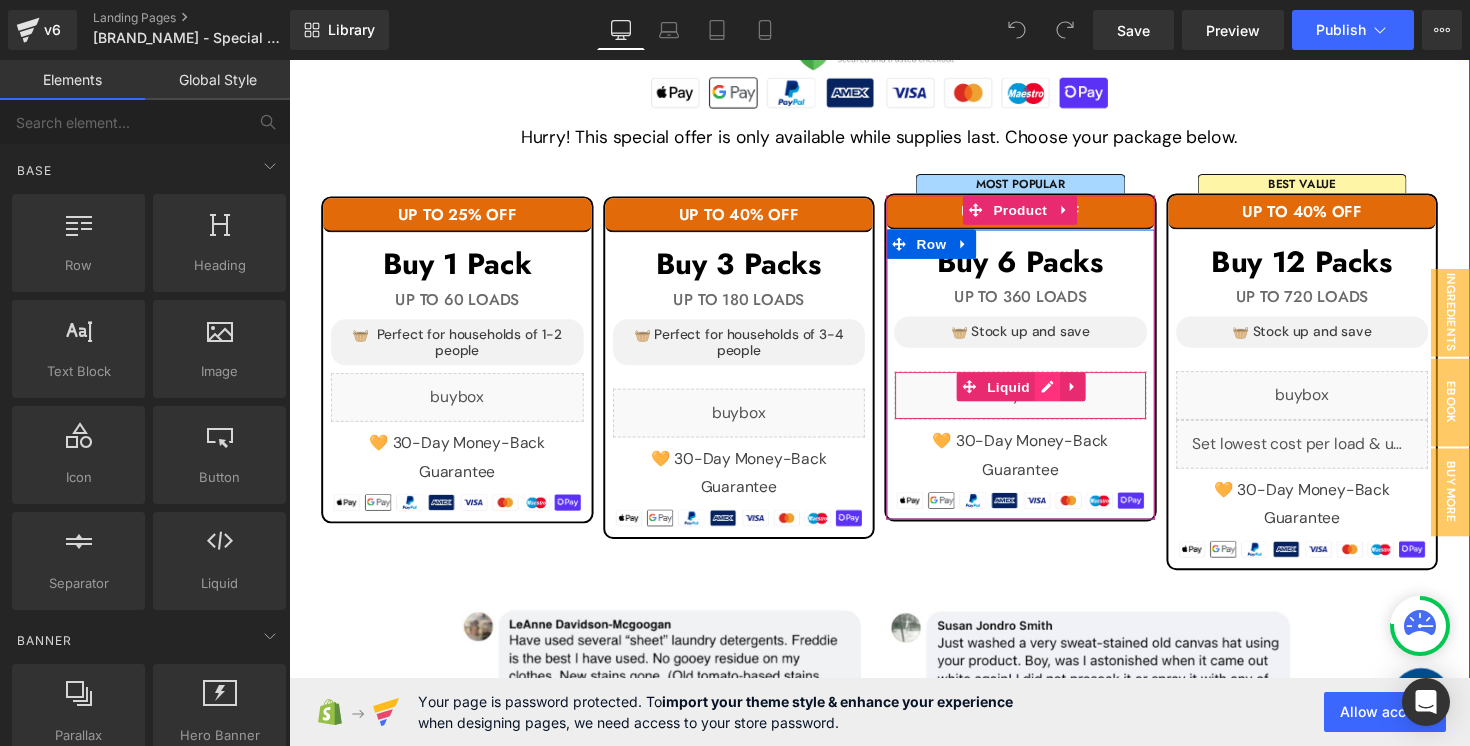click on "Liquid" at bounding box center [1038, 404] 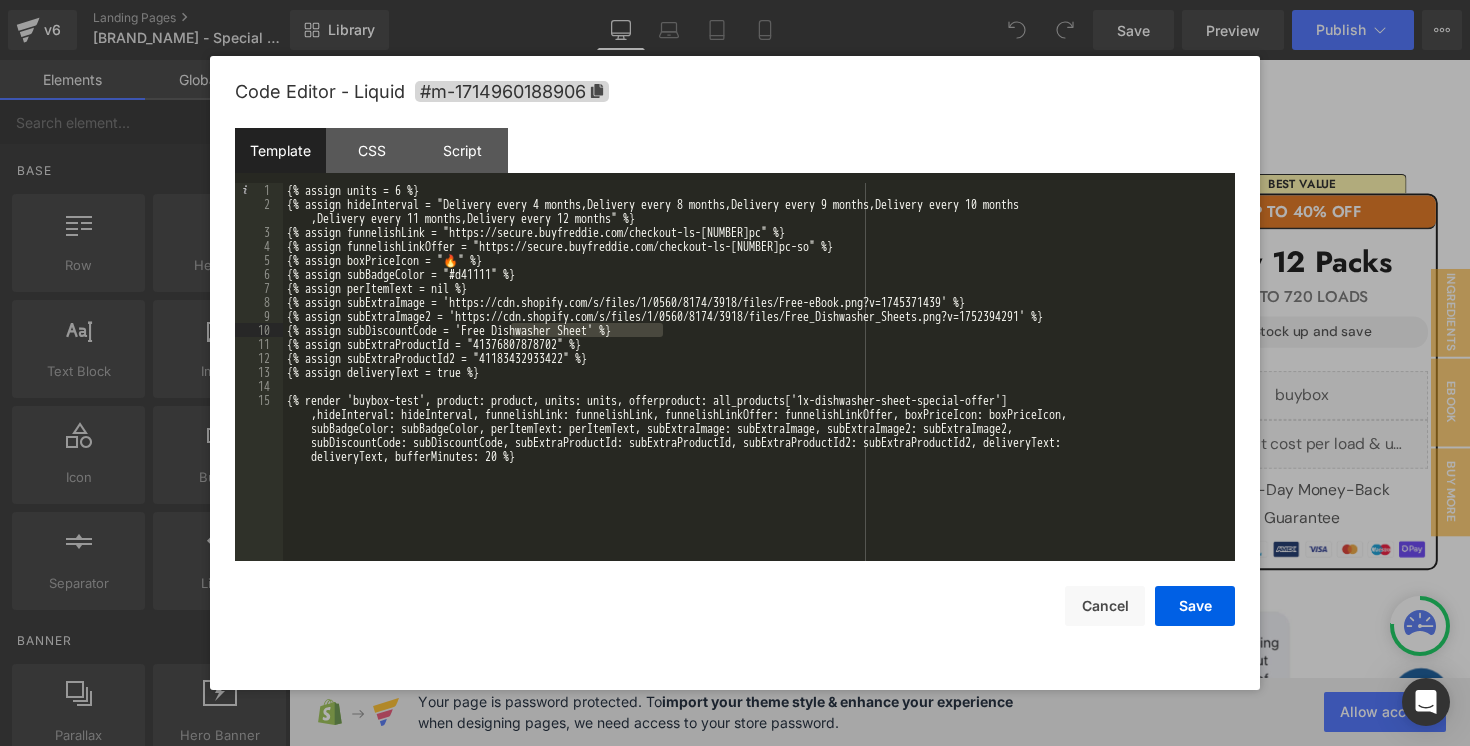 drag, startPoint x: 662, startPoint y: 333, endPoint x: 512, endPoint y: 326, distance: 150.16324 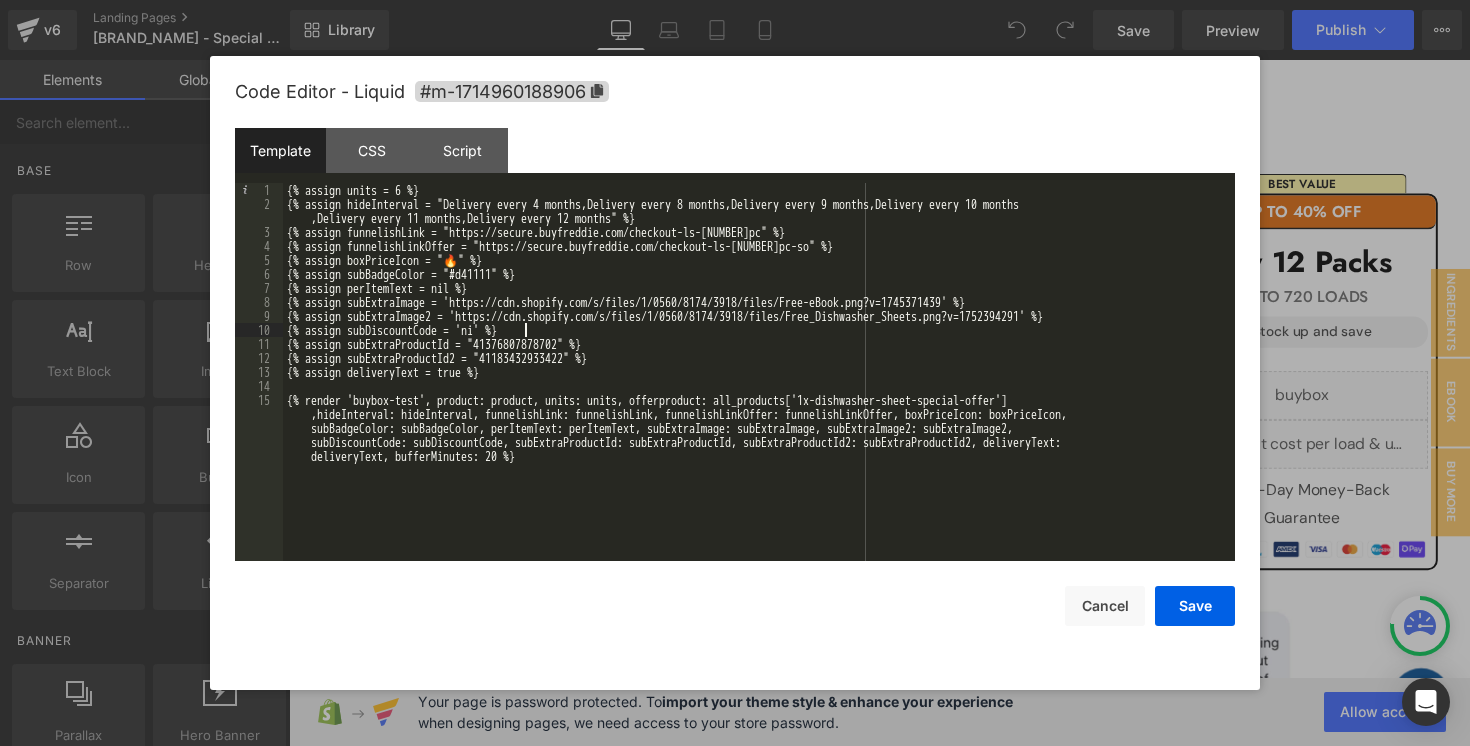 type 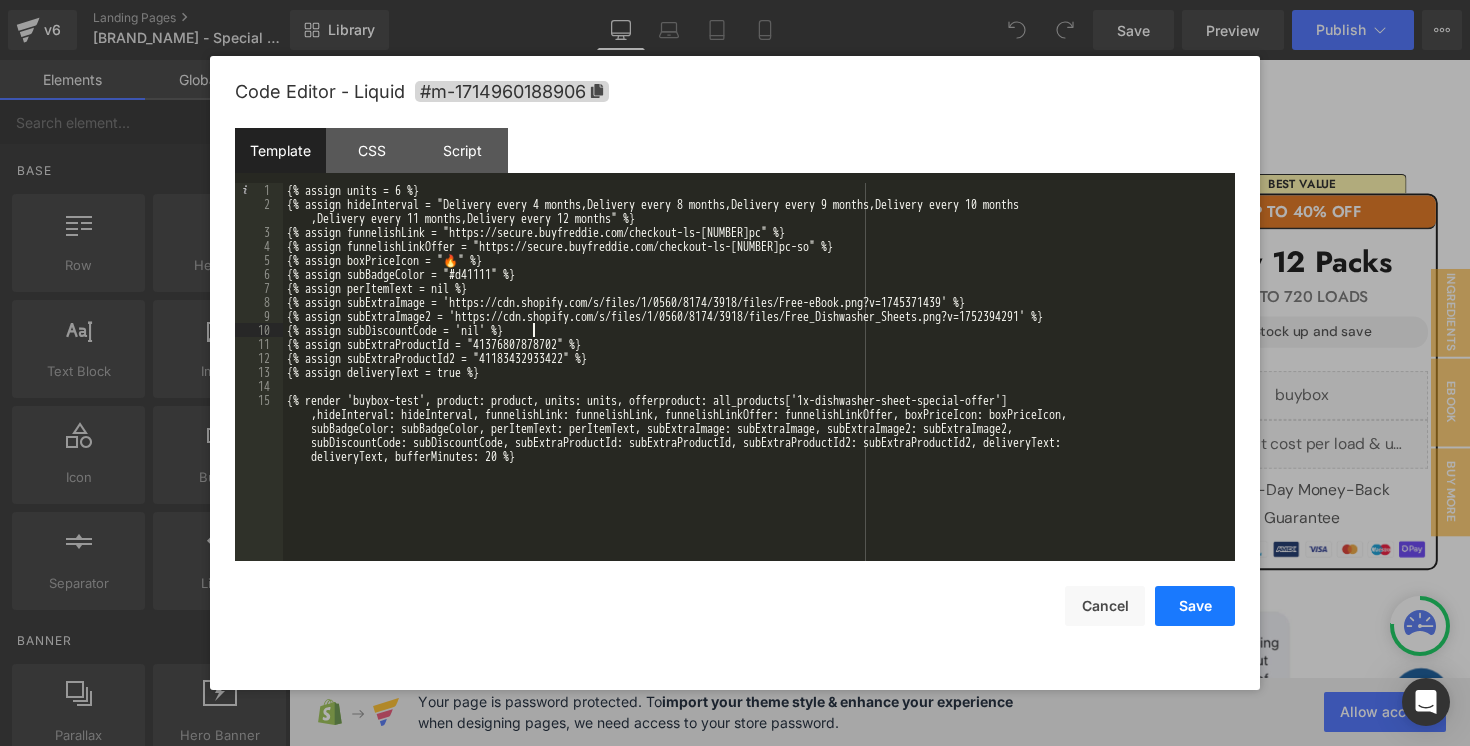 click on "Save" at bounding box center (1195, 606) 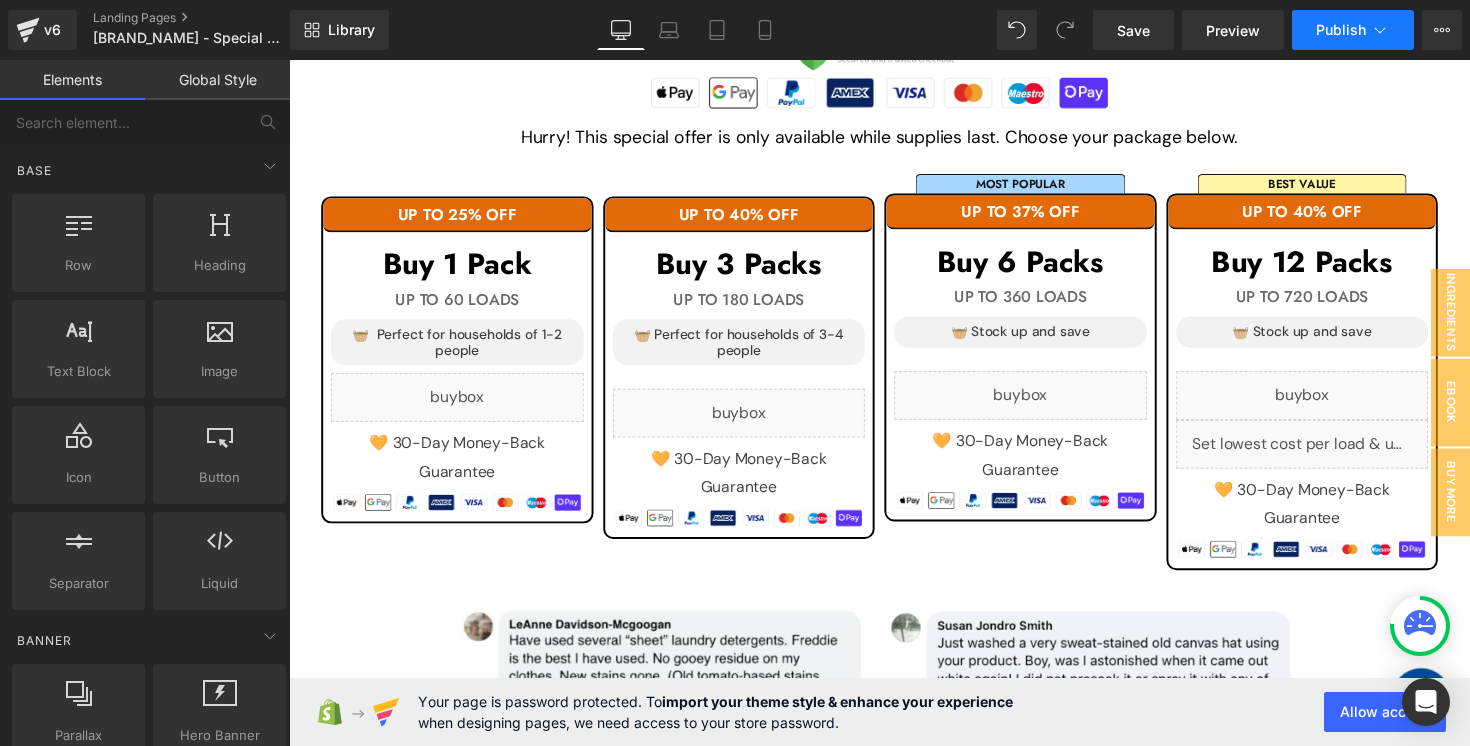click on "Publish" at bounding box center (1341, 30) 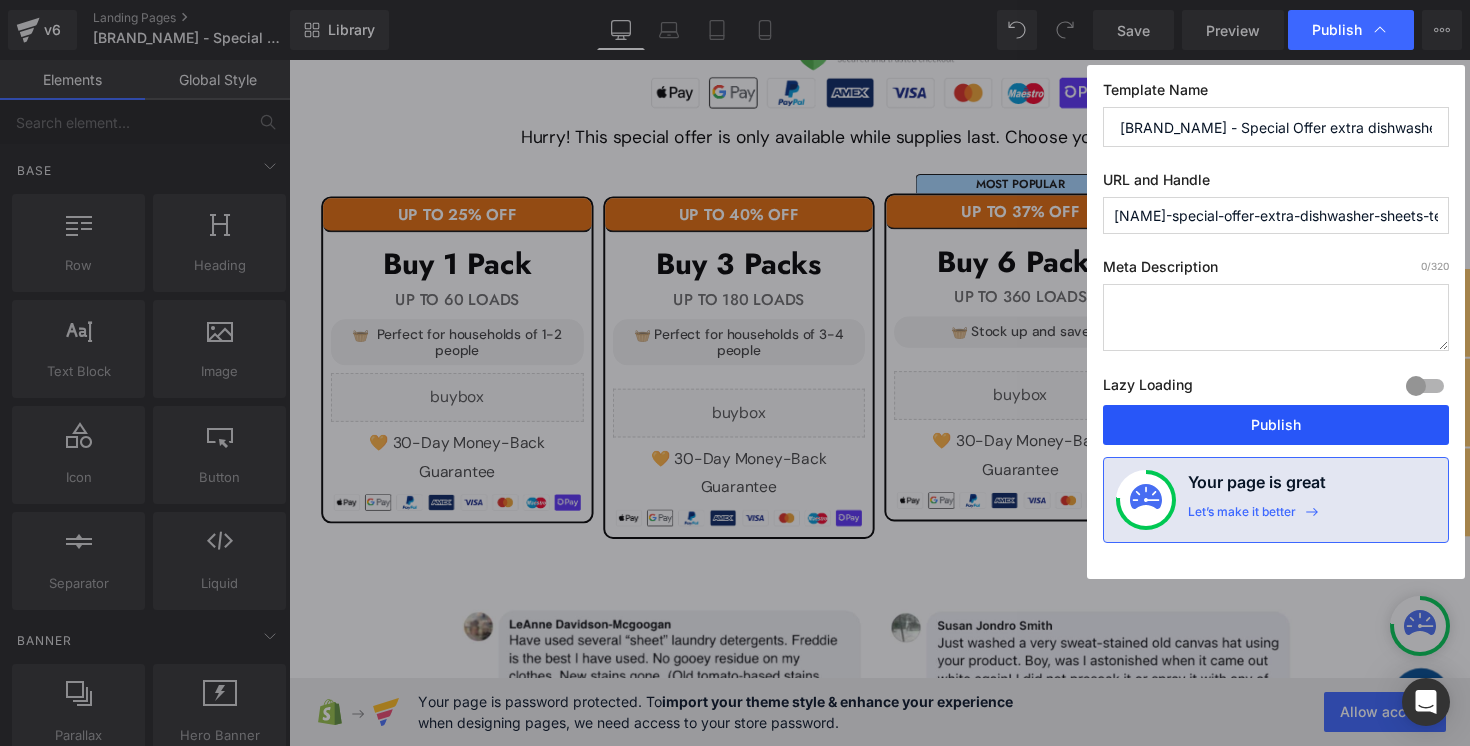 click on "Publish" at bounding box center (1276, 425) 